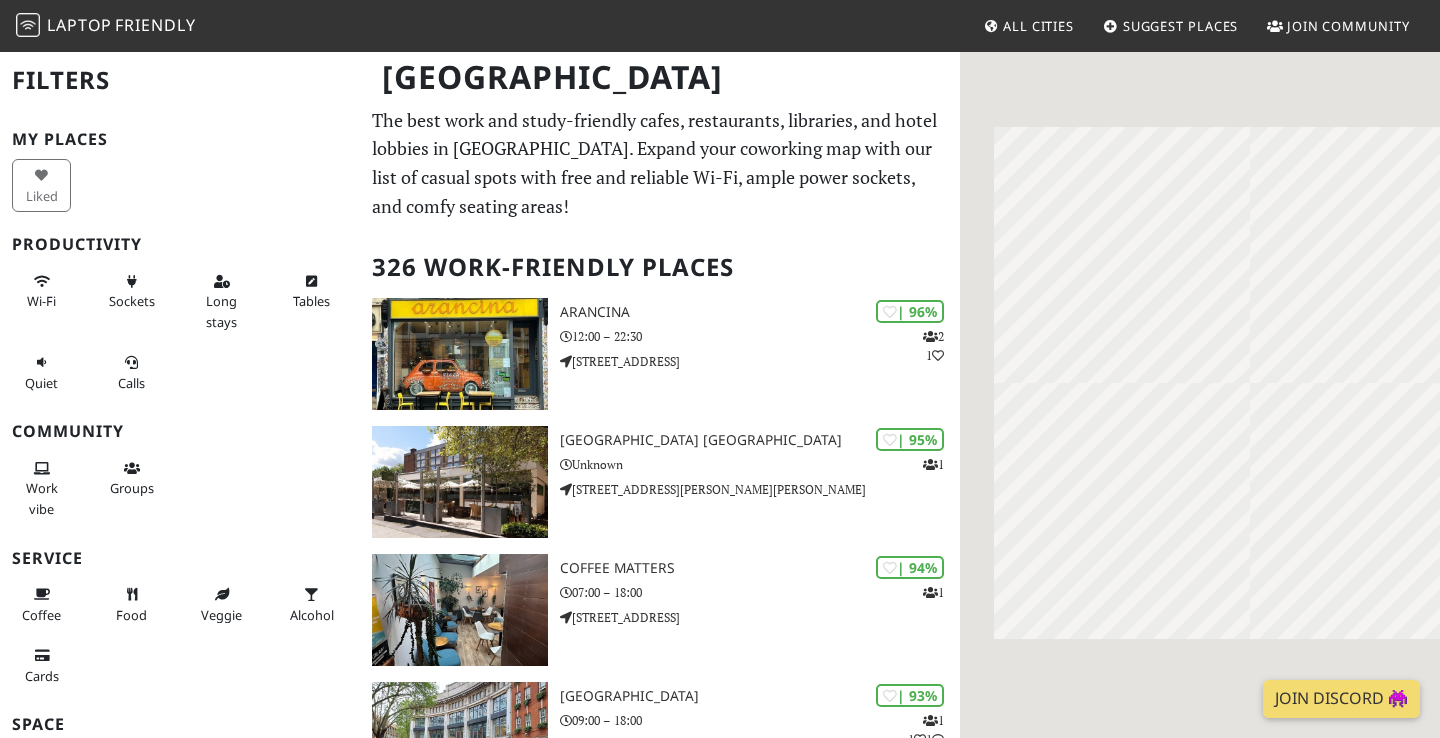scroll, scrollTop: 0, scrollLeft: 0, axis: both 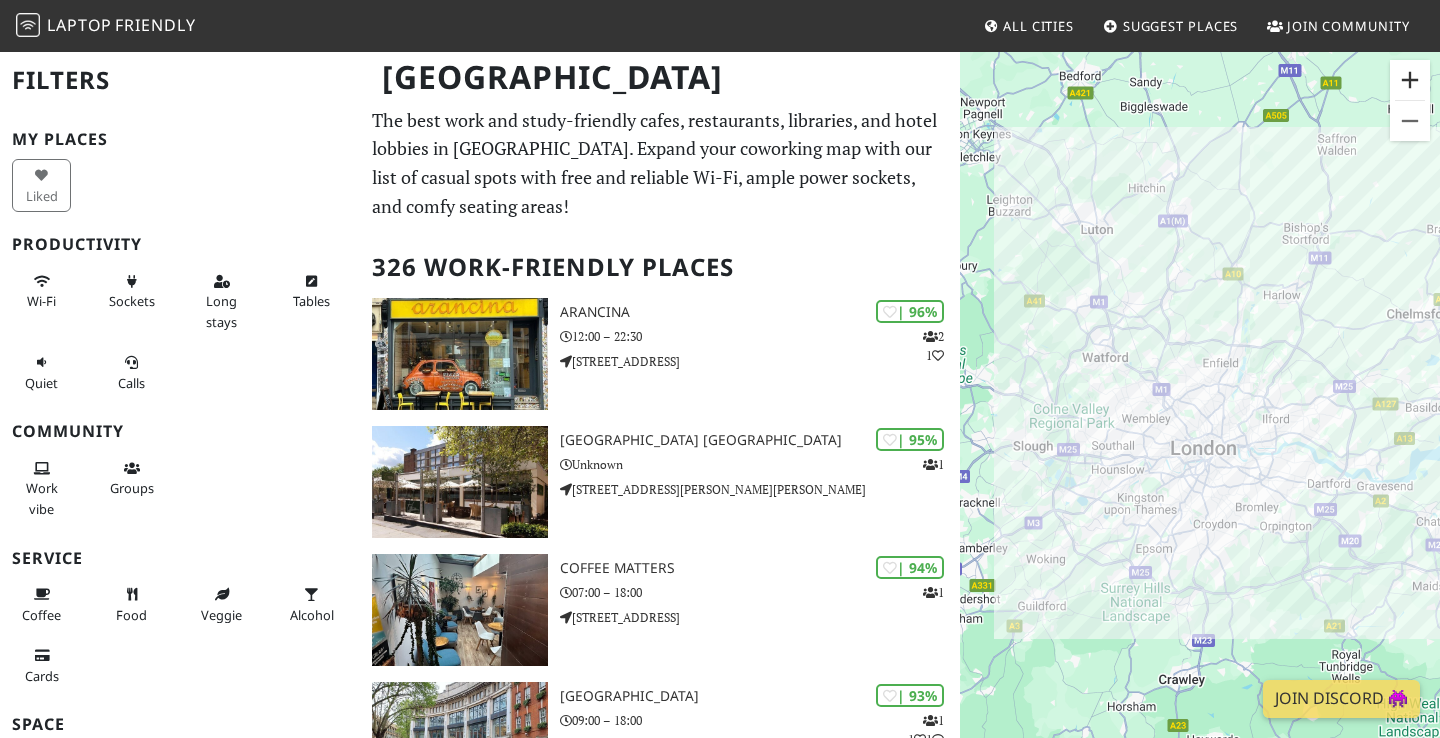 click at bounding box center (1410, 80) 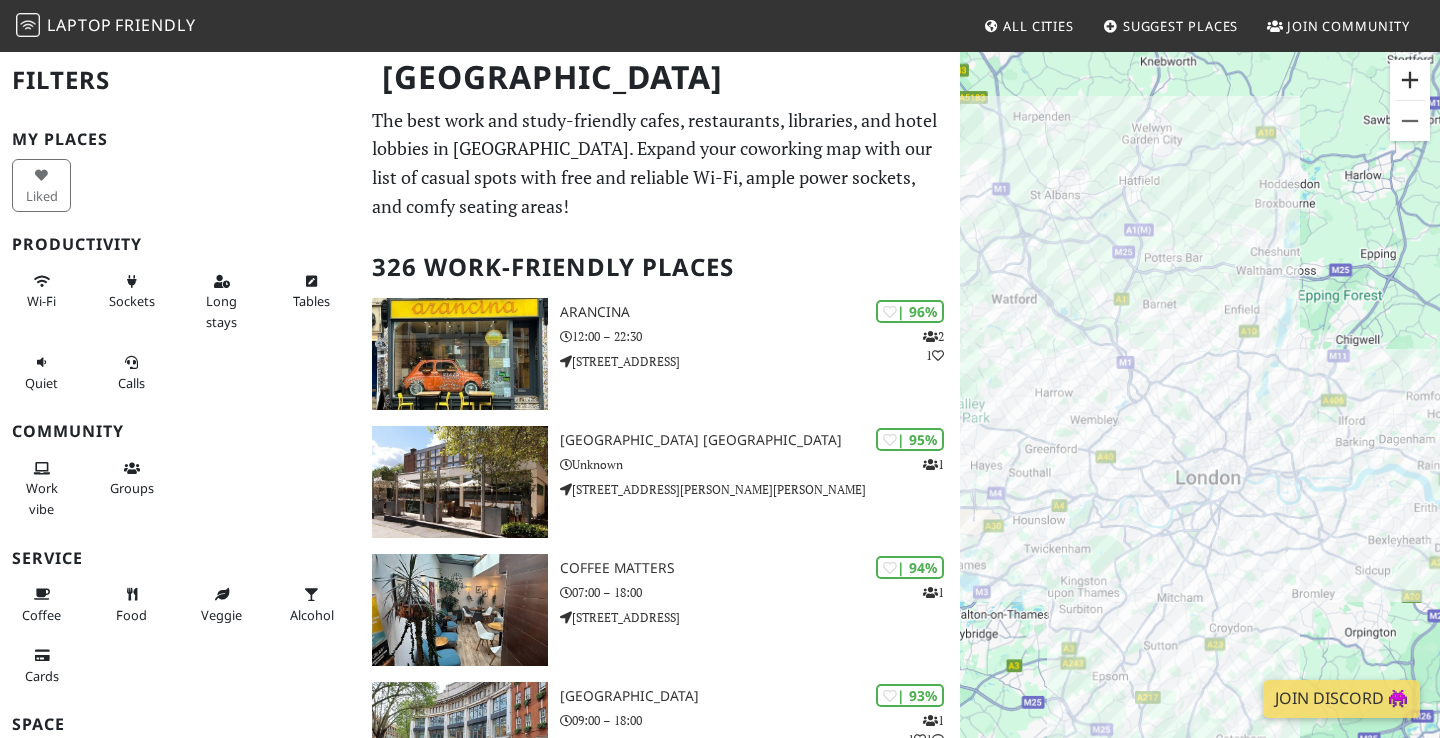 click at bounding box center (1410, 80) 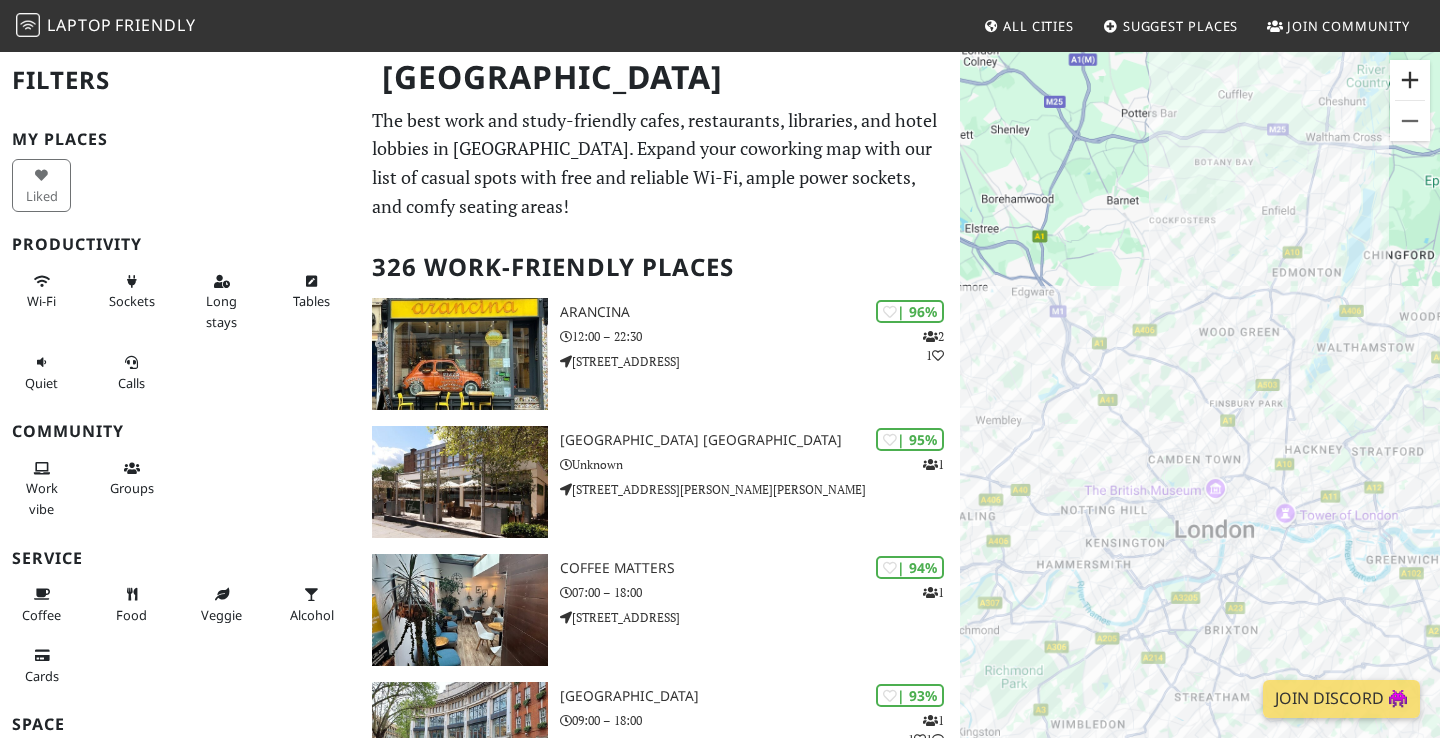 click at bounding box center (1410, 80) 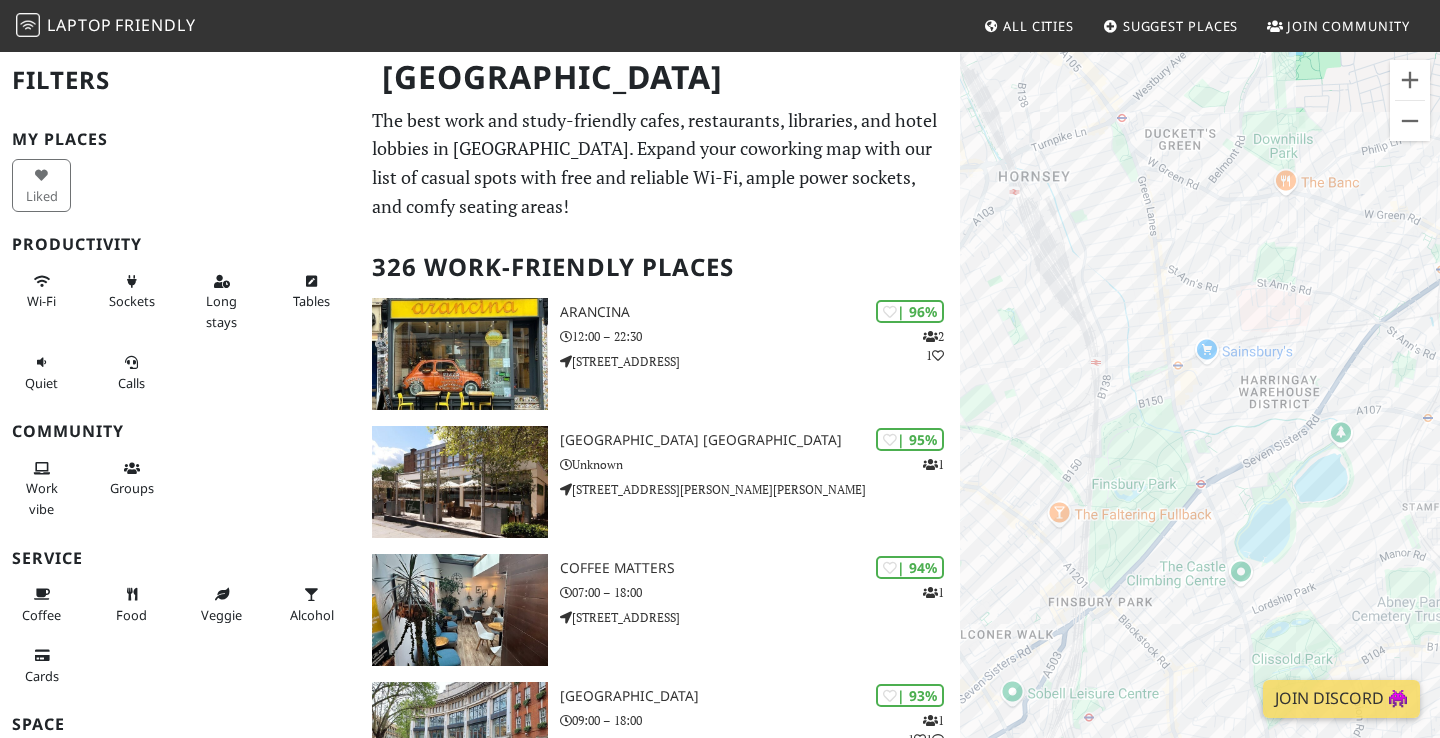 drag, startPoint x: 1261, startPoint y: 466, endPoint x: 1043, endPoint y: 201, distance: 343.14575 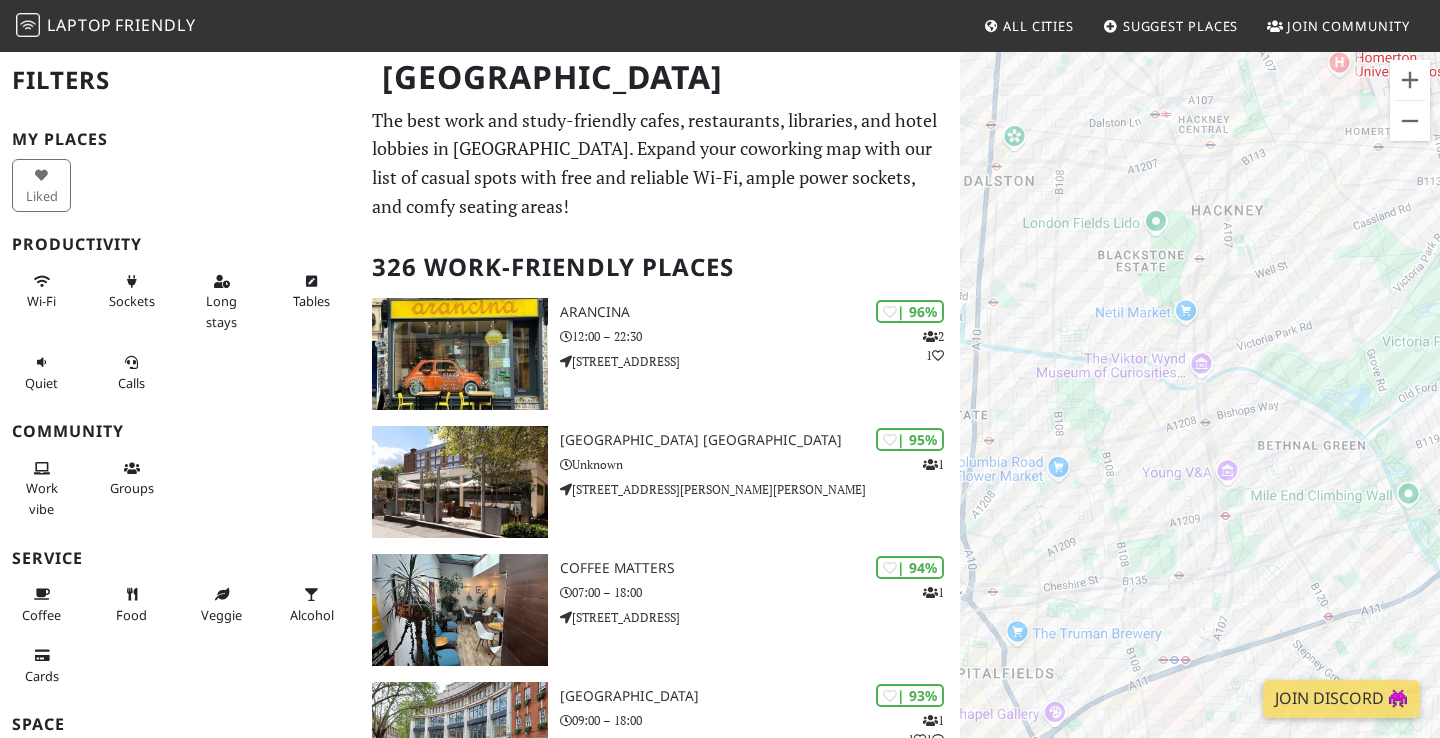 drag, startPoint x: 1054, startPoint y: 423, endPoint x: 1237, endPoint y: 421, distance: 183.01093 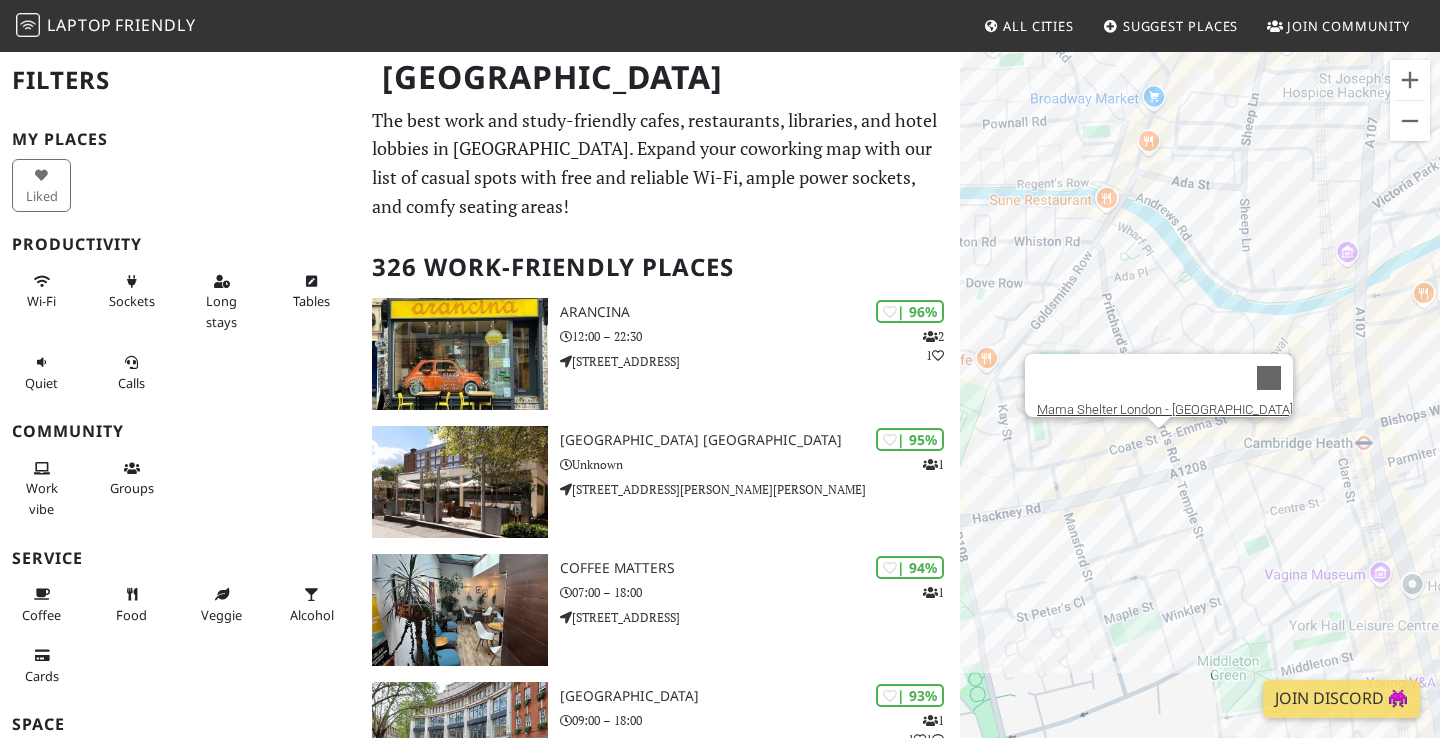 click on "To navigate, press the arrow keys. Mama Shelter London - Shoreditch" at bounding box center (1200, 419) 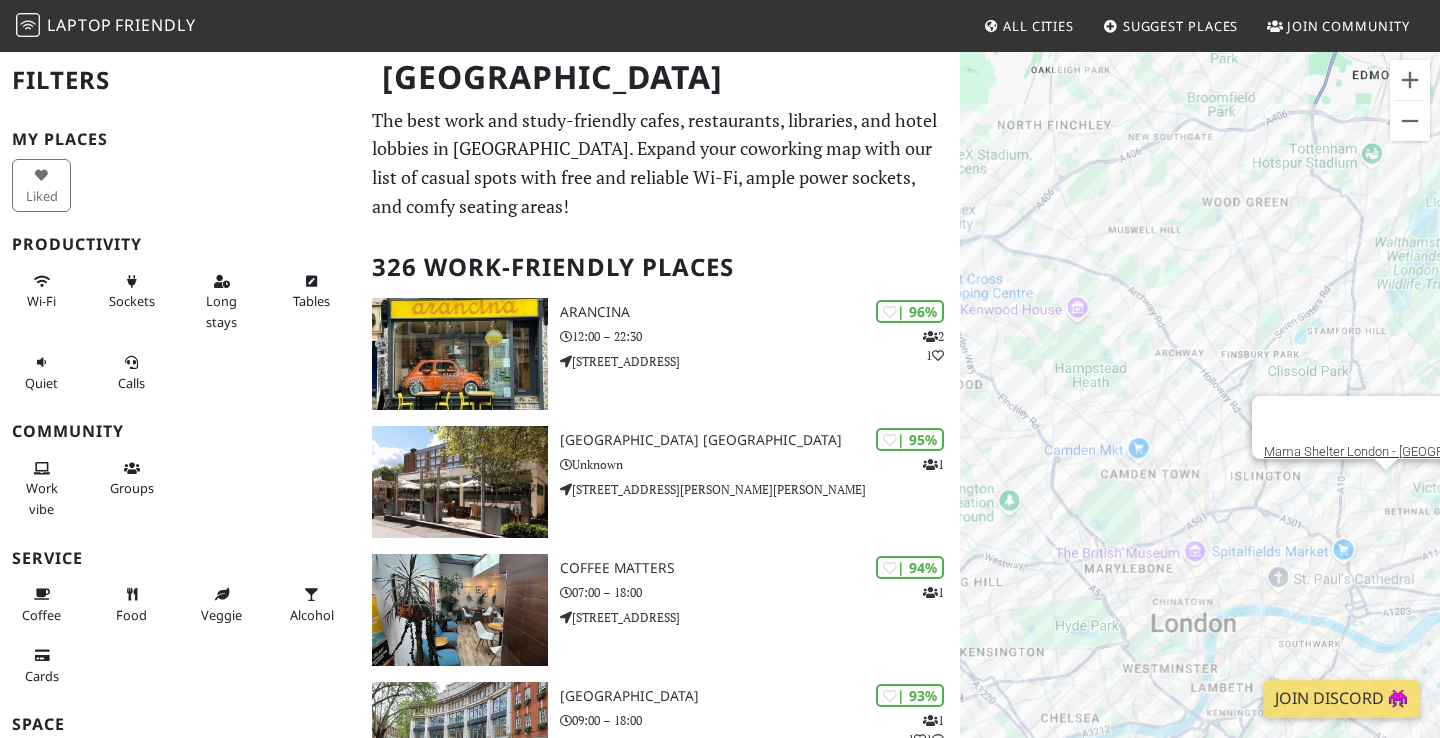 drag, startPoint x: 1296, startPoint y: 423, endPoint x: 957, endPoint y: 423, distance: 339 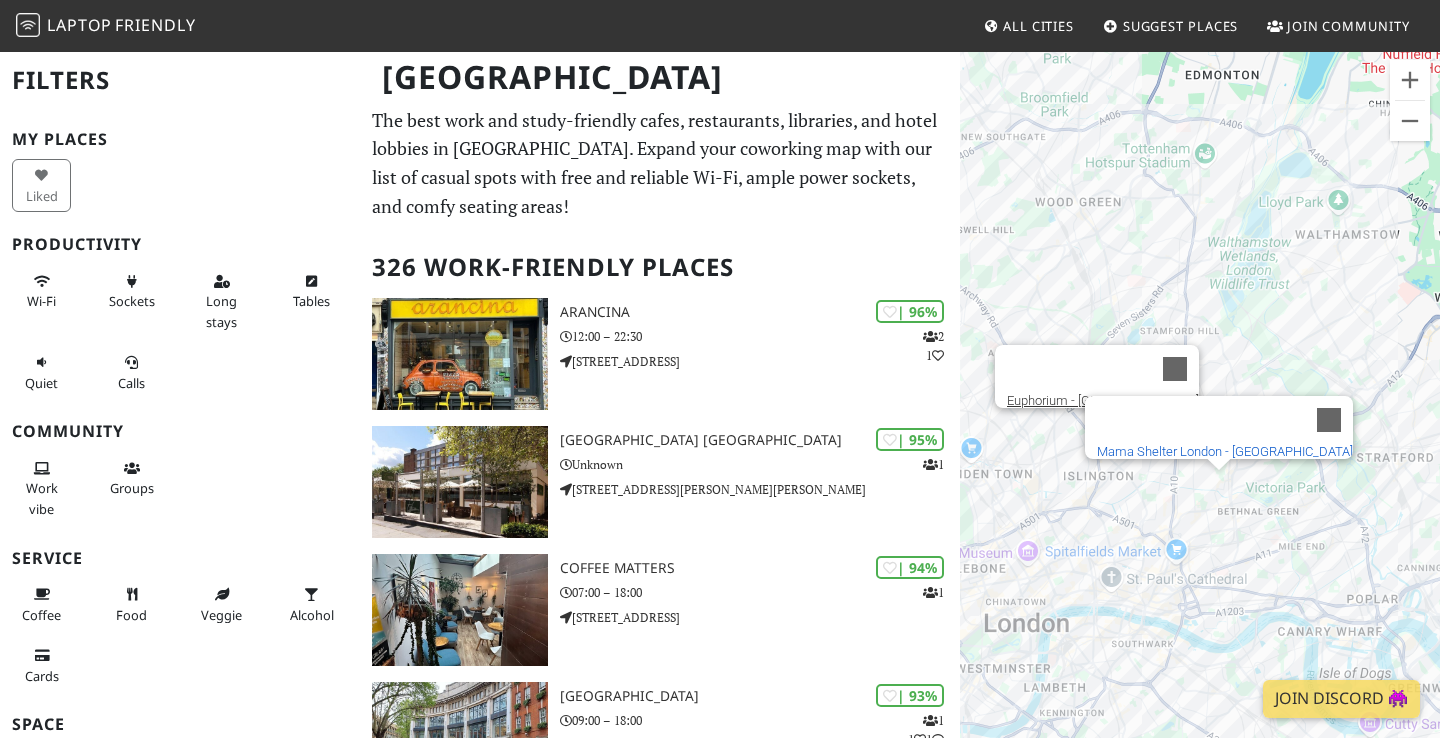 click on "Mama Shelter London - Shoreditch" at bounding box center [1225, 451] 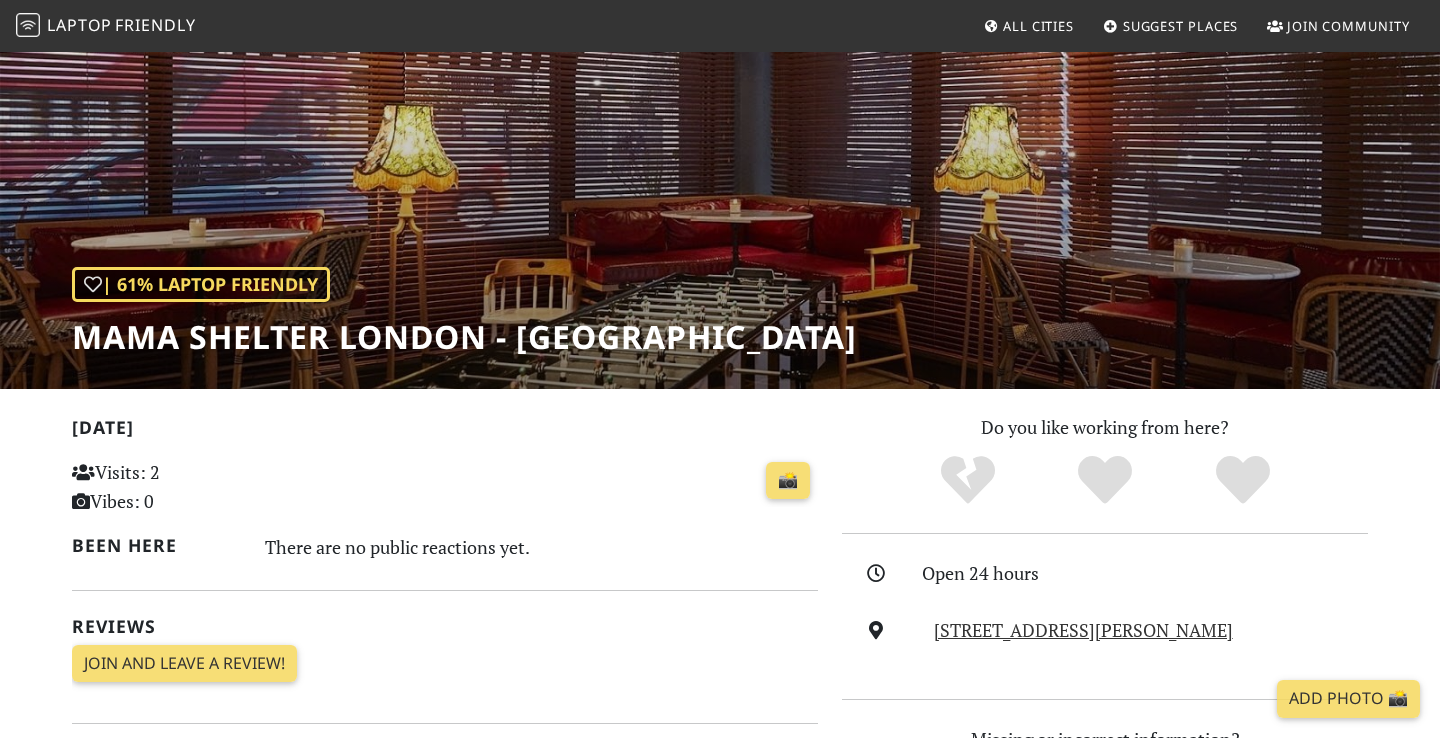 scroll, scrollTop: 0, scrollLeft: 0, axis: both 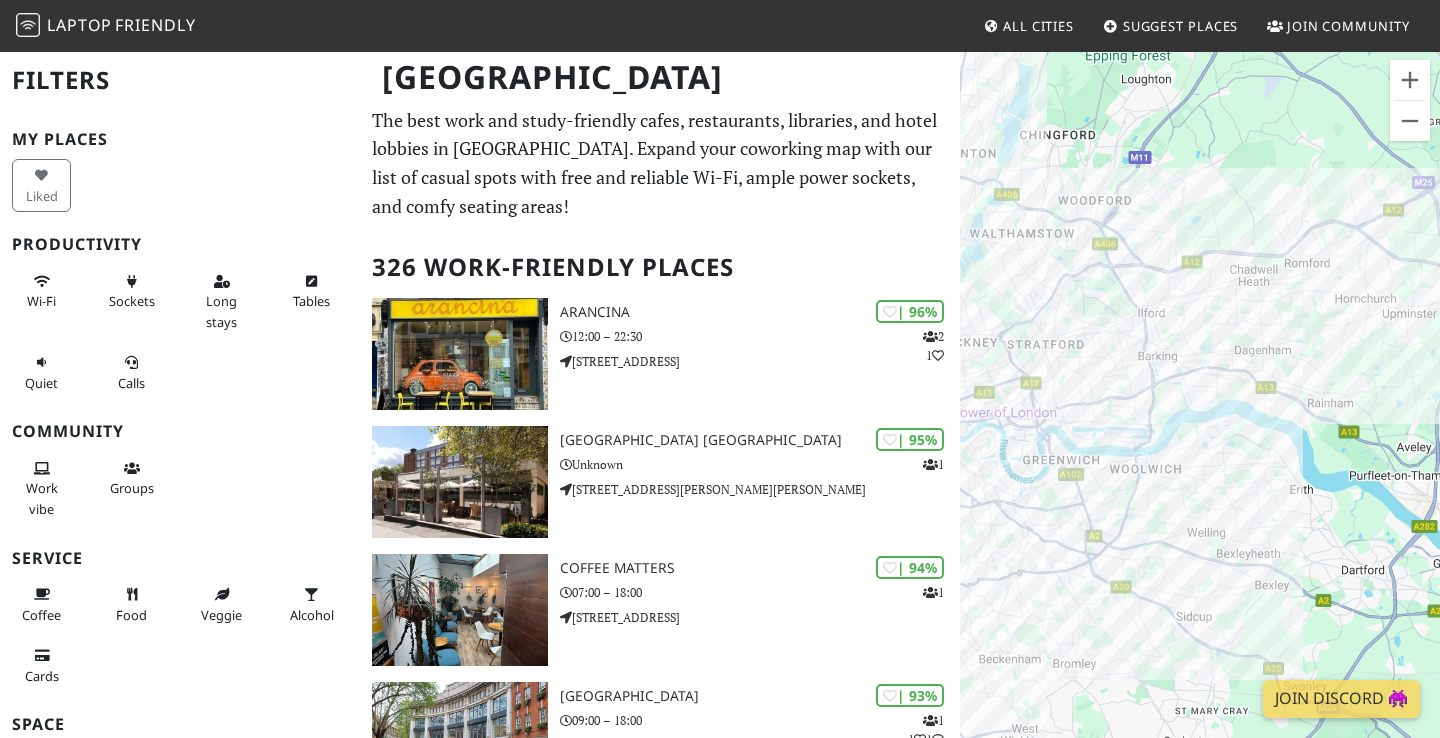 drag, startPoint x: 1101, startPoint y: 373, endPoint x: 1251, endPoint y: 371, distance: 150.01334 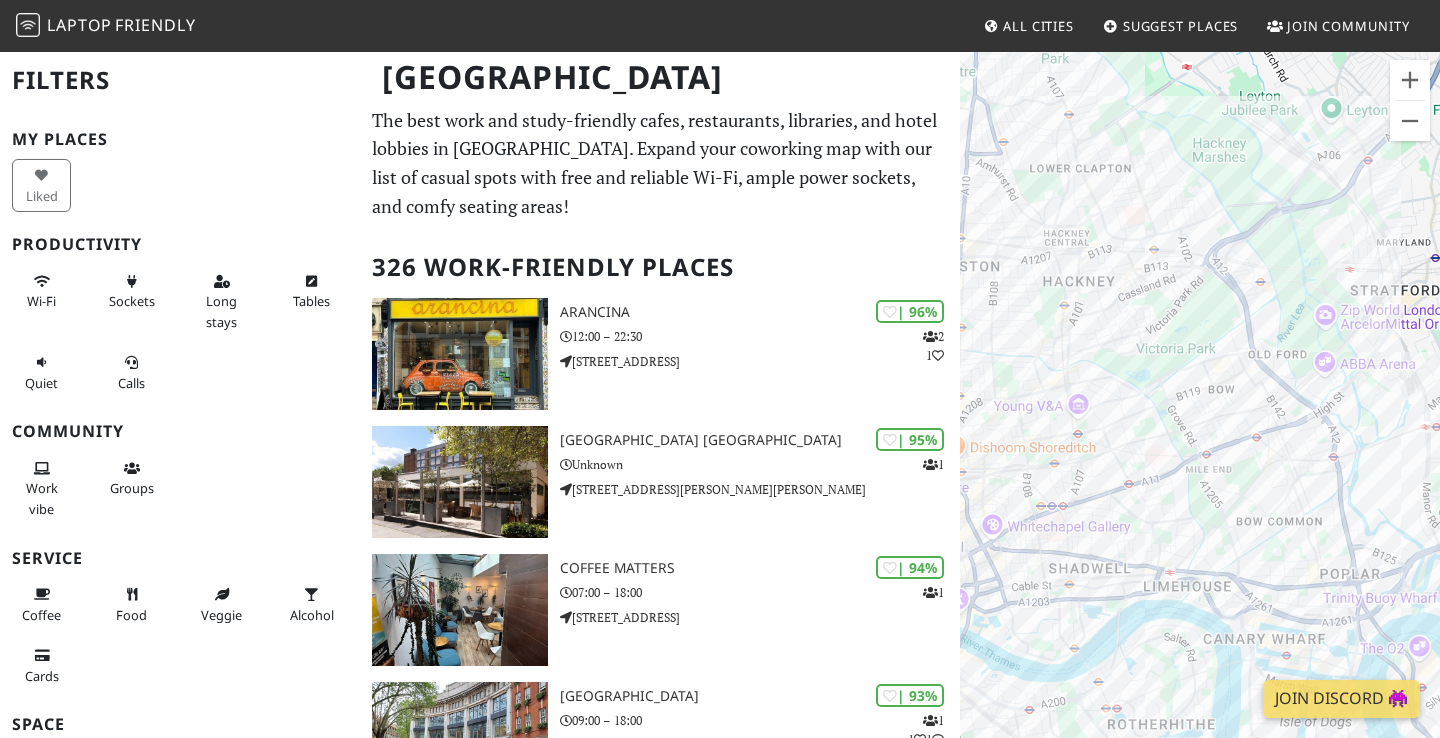 drag, startPoint x: 1140, startPoint y: 406, endPoint x: 1243, endPoint y: 346, distance: 119.20151 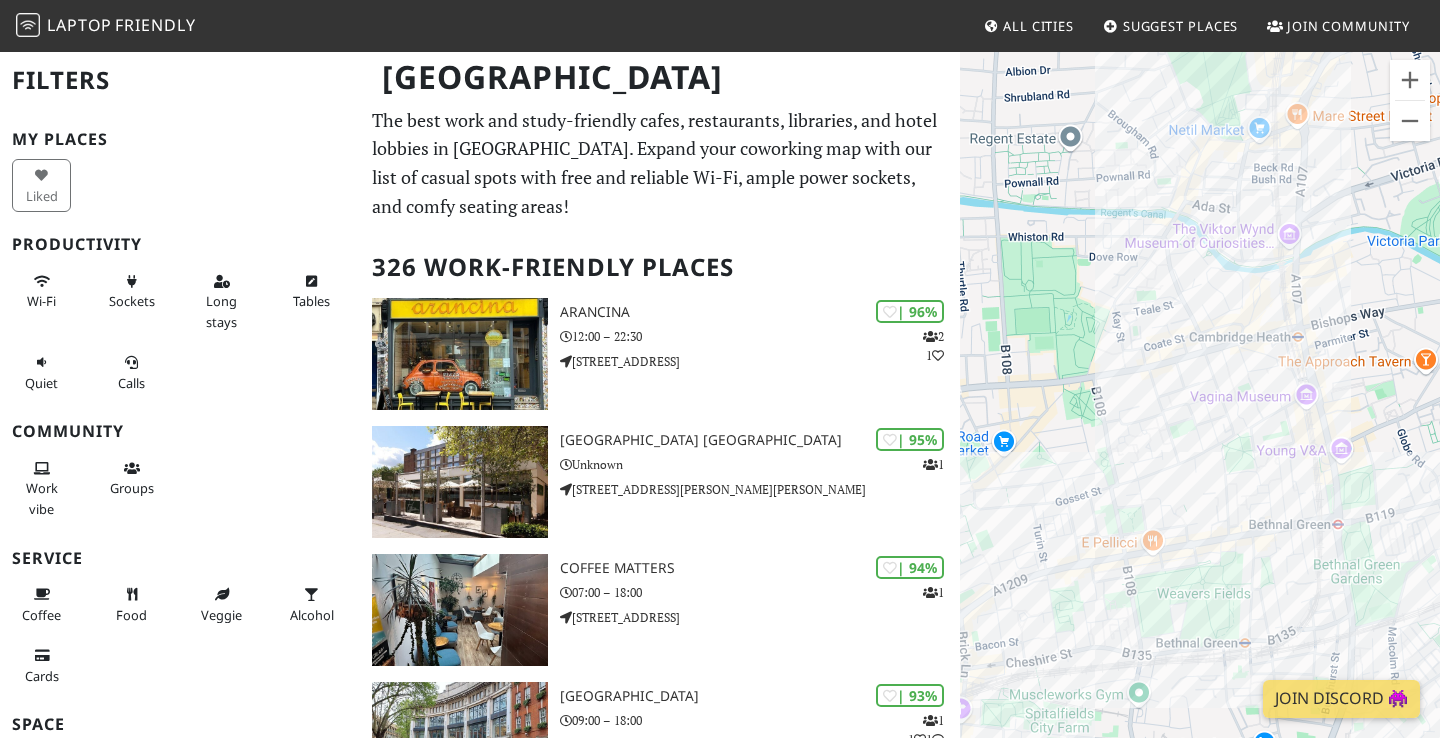 drag, startPoint x: 1238, startPoint y: 470, endPoint x: 1273, endPoint y: 392, distance: 85.49269 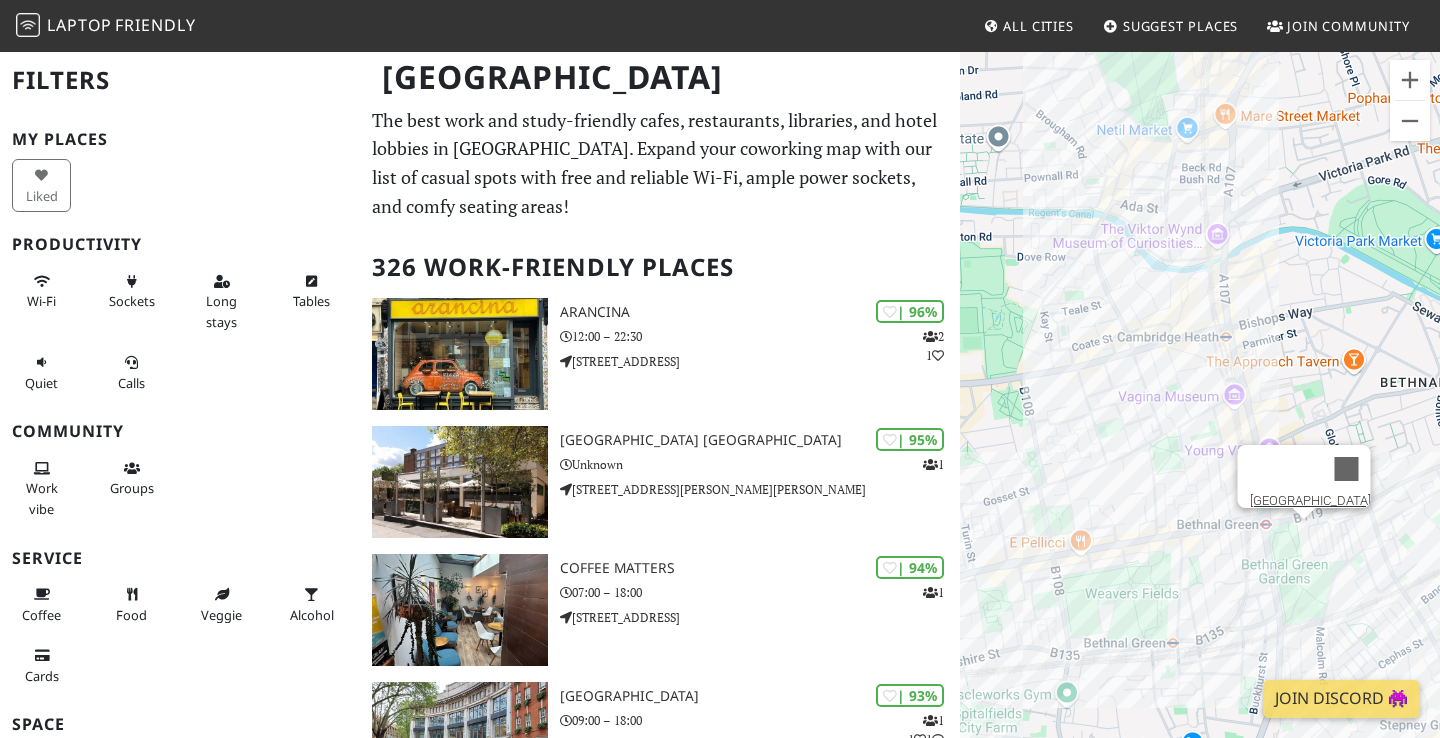 click on "To navigate, press the arrow keys. Bethnal Green Library" at bounding box center [1200, 419] 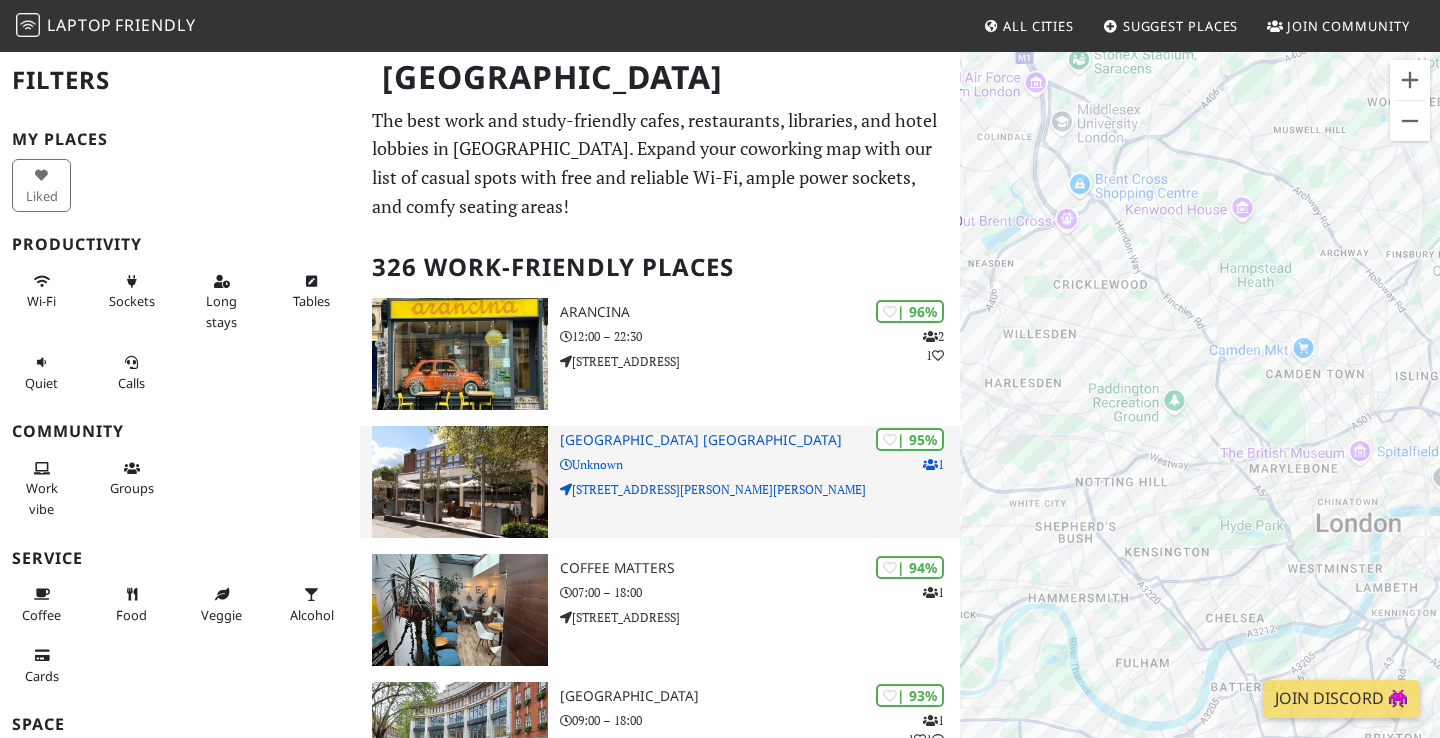 drag, startPoint x: 1195, startPoint y: 521, endPoint x: 858, endPoint y: 503, distance: 337.48038 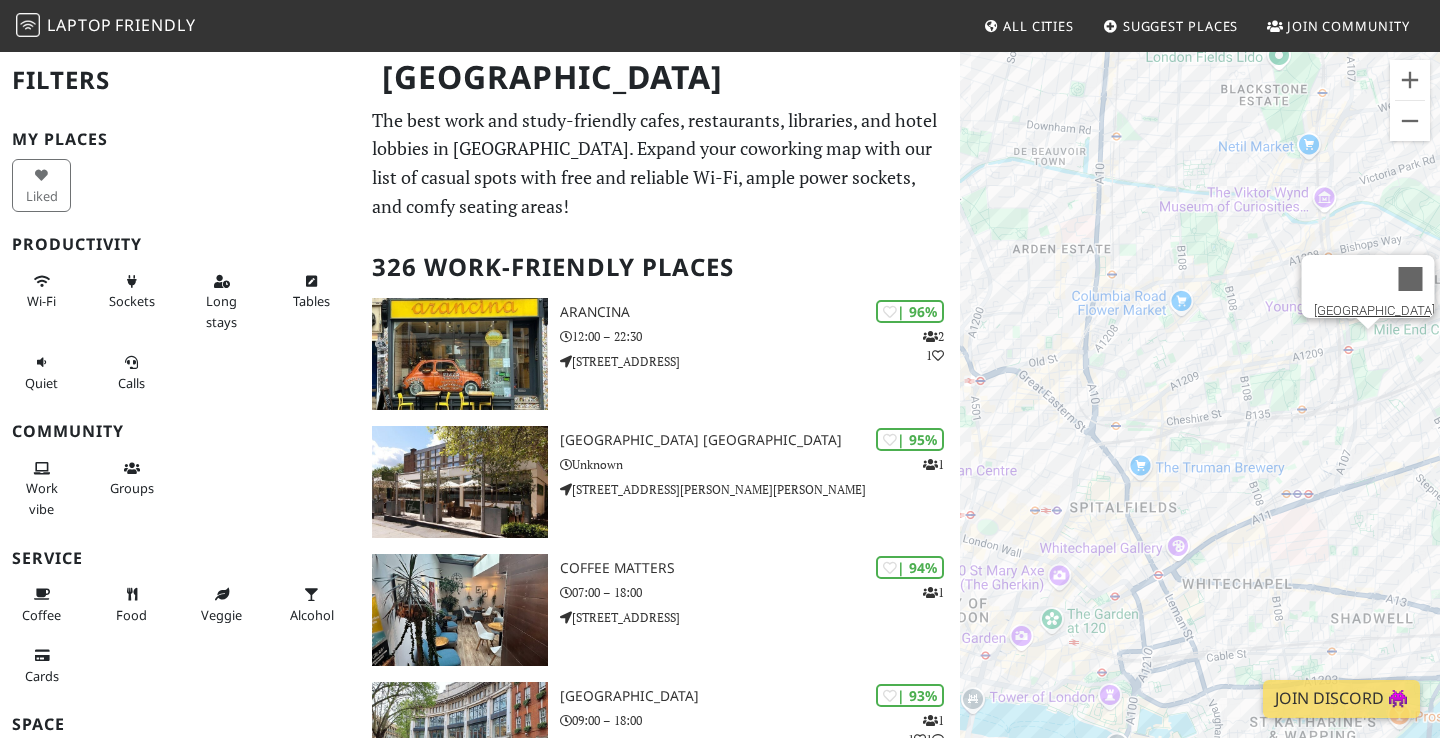 drag, startPoint x: 1346, startPoint y: 394, endPoint x: 1145, endPoint y: 467, distance: 213.84573 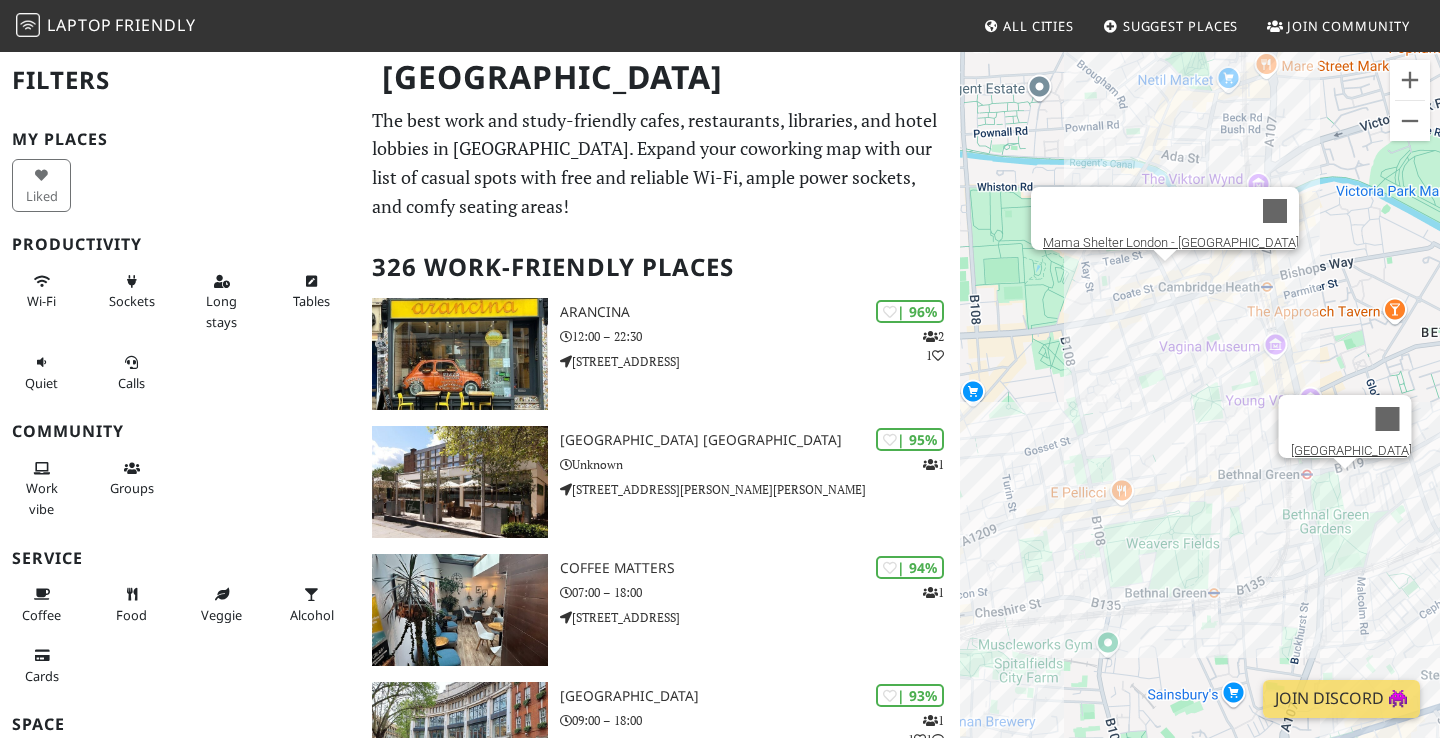 click on "To navigate, press the arrow keys. Bethnal Green Library Mama Shelter London - Shoreditch" at bounding box center (1200, 419) 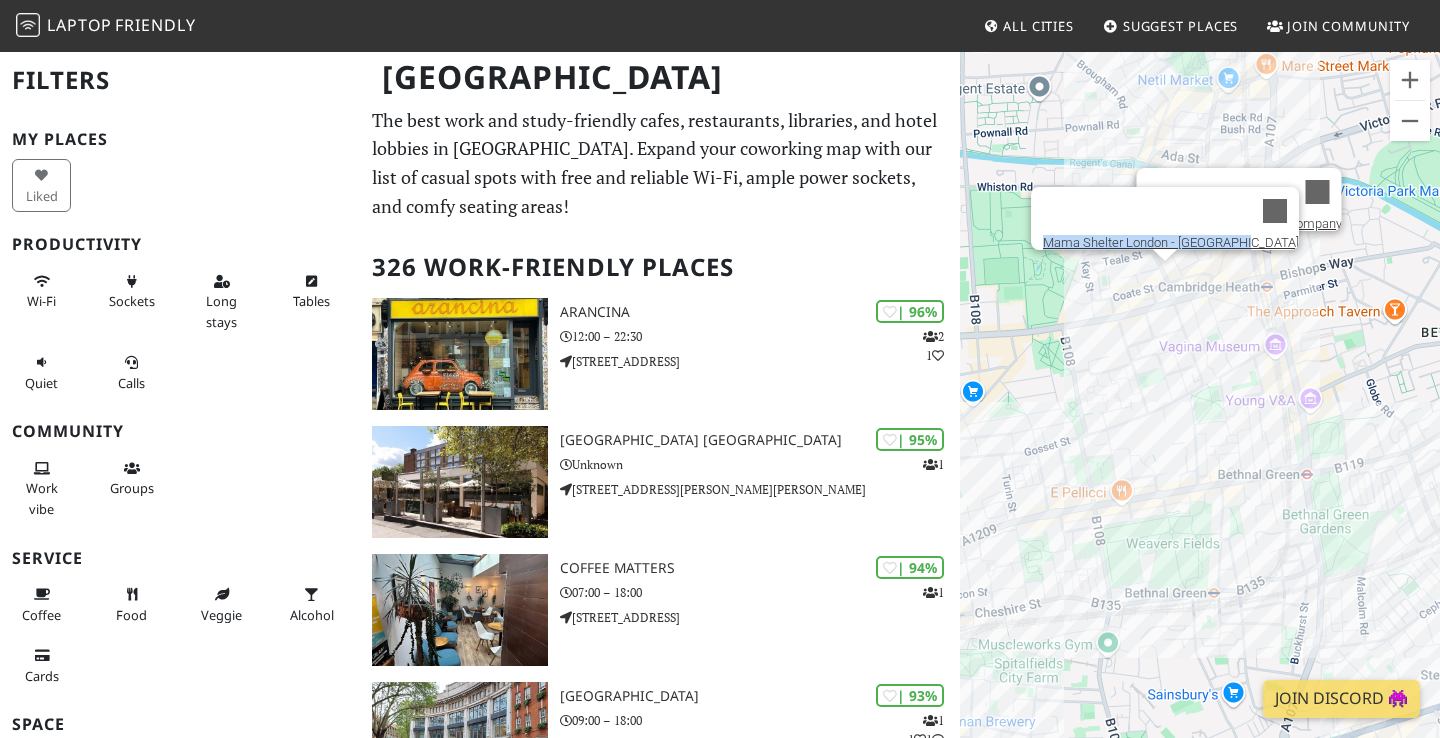 click on "To navigate, press the arrow keys. Mama Shelter London - Shoreditch Hackney Coffee Company" at bounding box center [1200, 419] 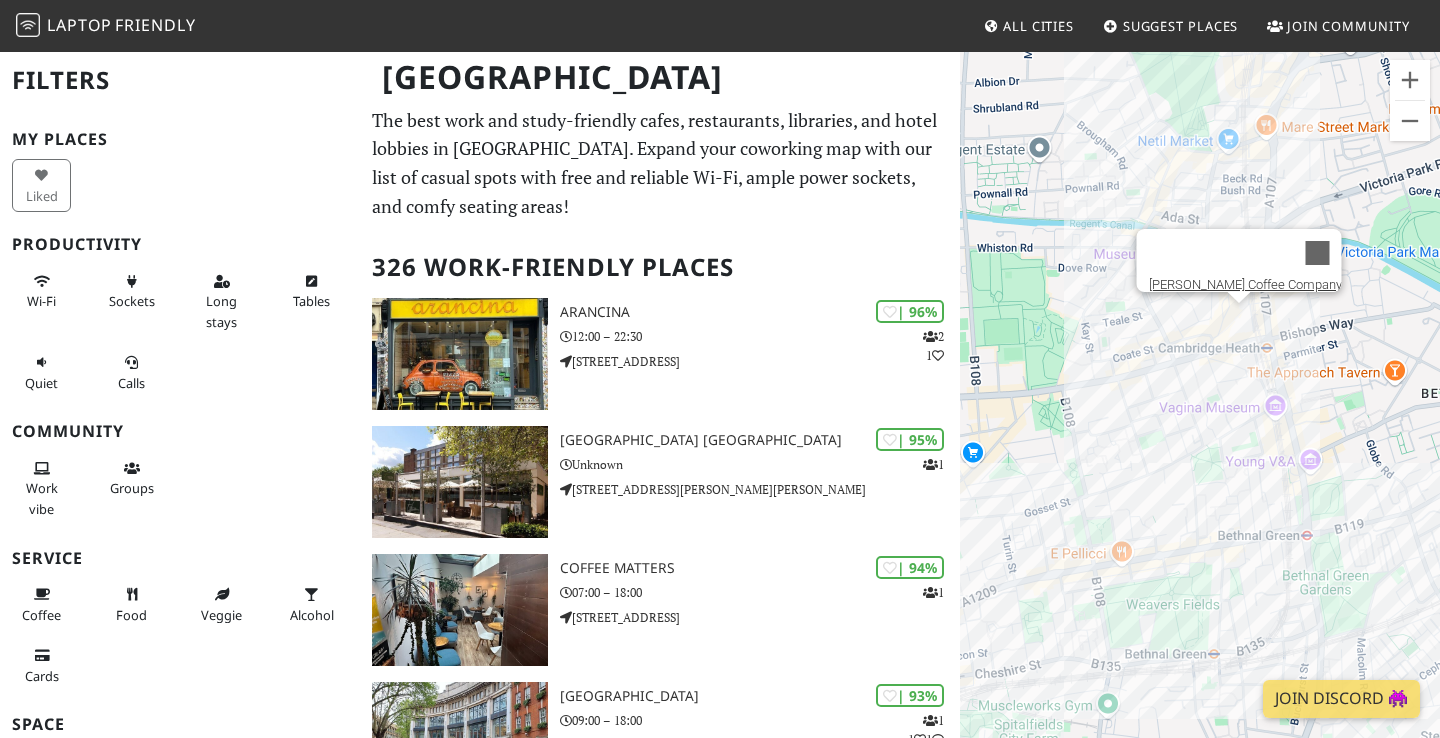 drag, startPoint x: 1286, startPoint y: 256, endPoint x: 1285, endPoint y: 322, distance: 66.007576 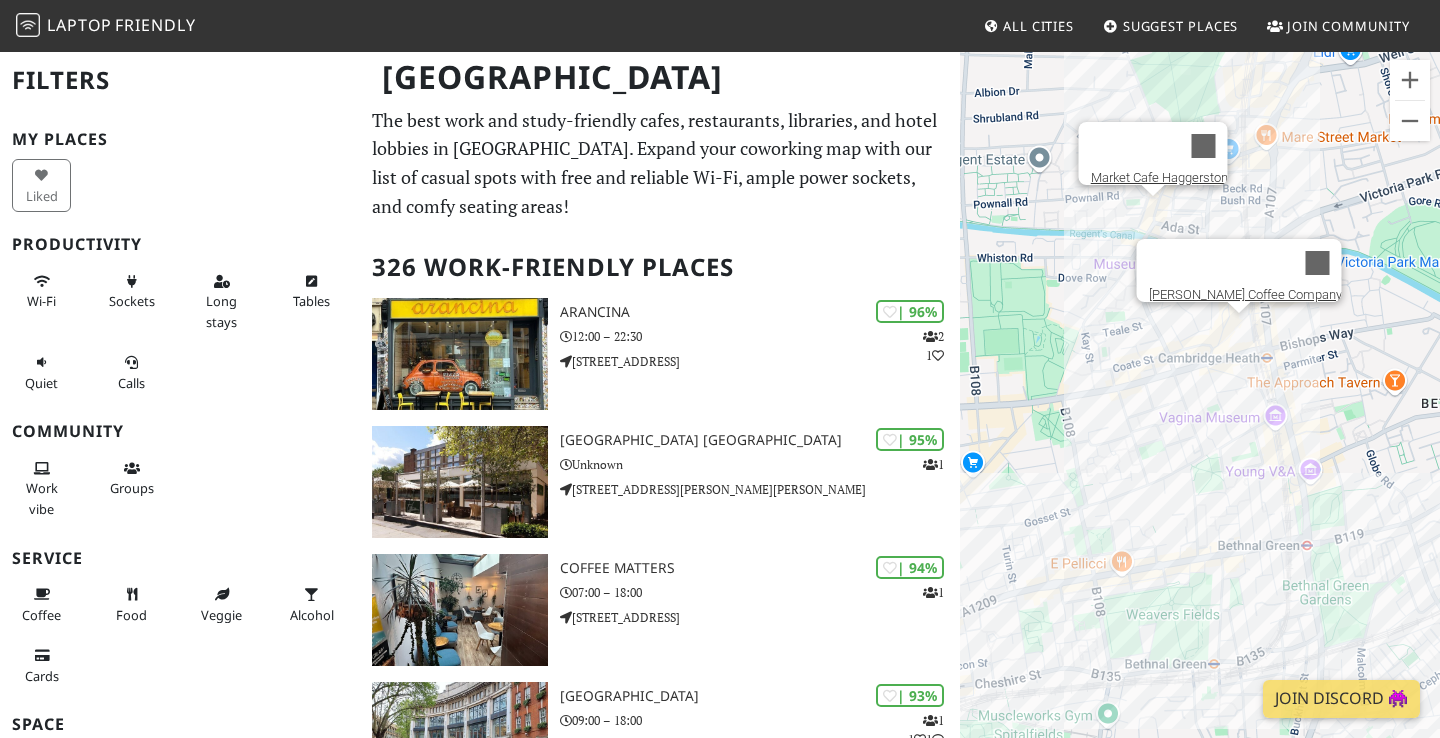 click on "To navigate, press the arrow keys. Hackney Coffee Company Market Cafe Haggerston" at bounding box center (1200, 419) 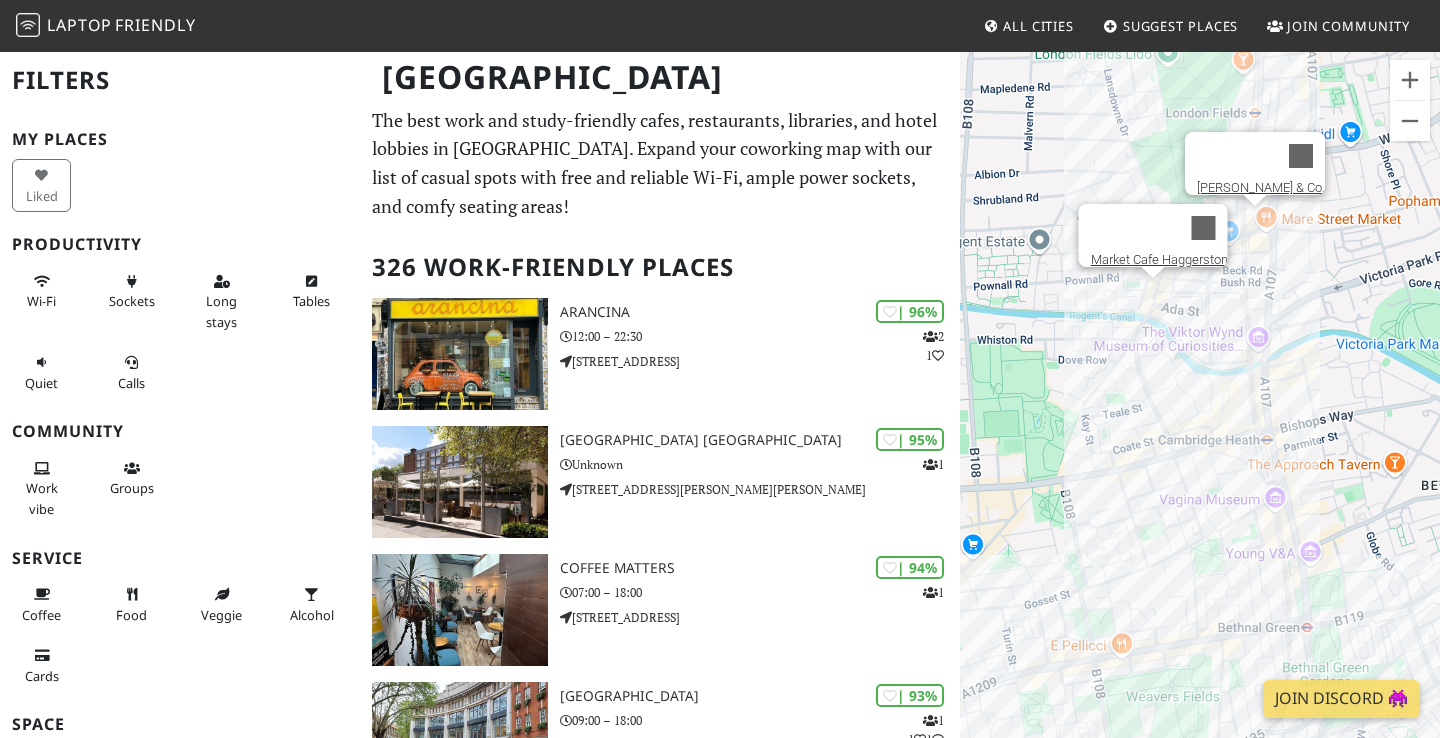 click on "To navigate, press the arrow keys. Market Cafe Haggerston MONTY & Co." at bounding box center (1200, 419) 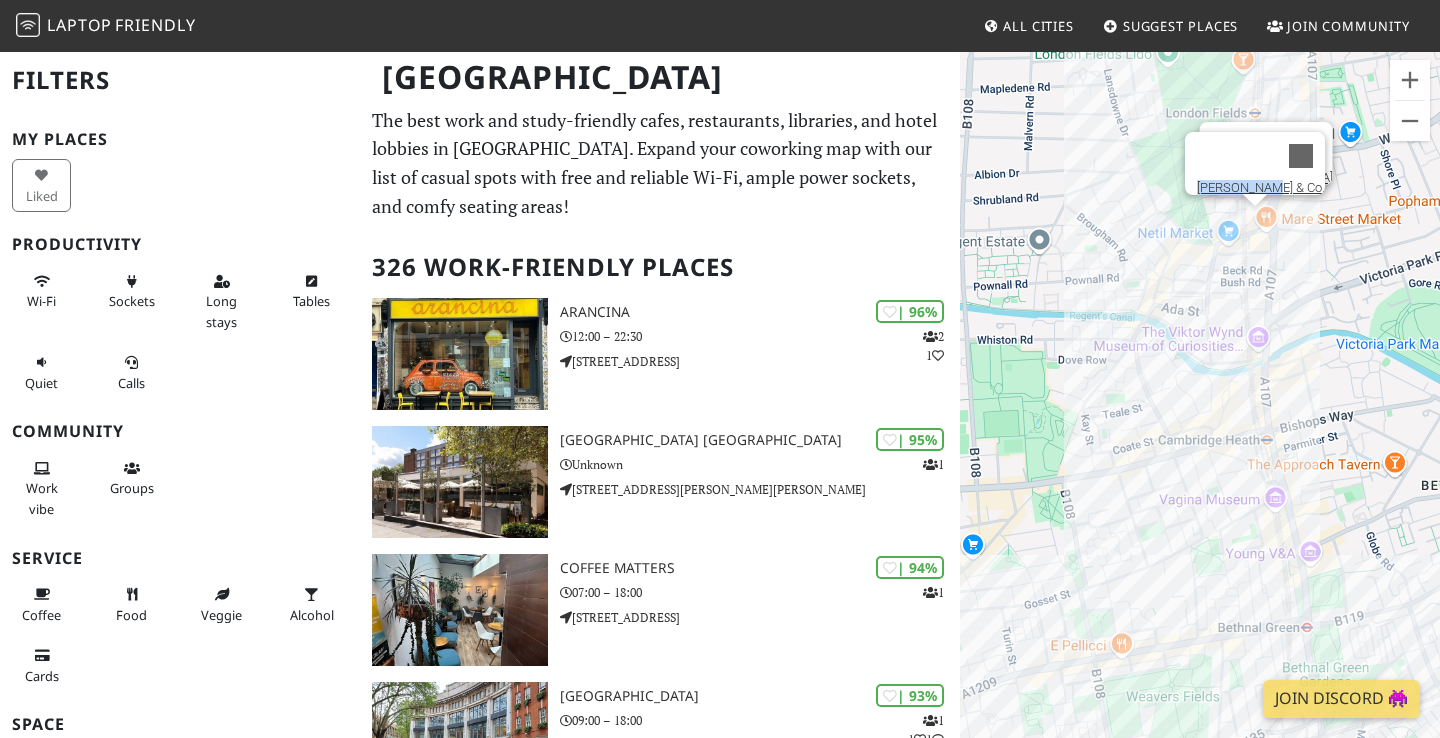 click on "To navigate, press the arrow keys. MONTY & Co. Mare Street Market" at bounding box center [1200, 419] 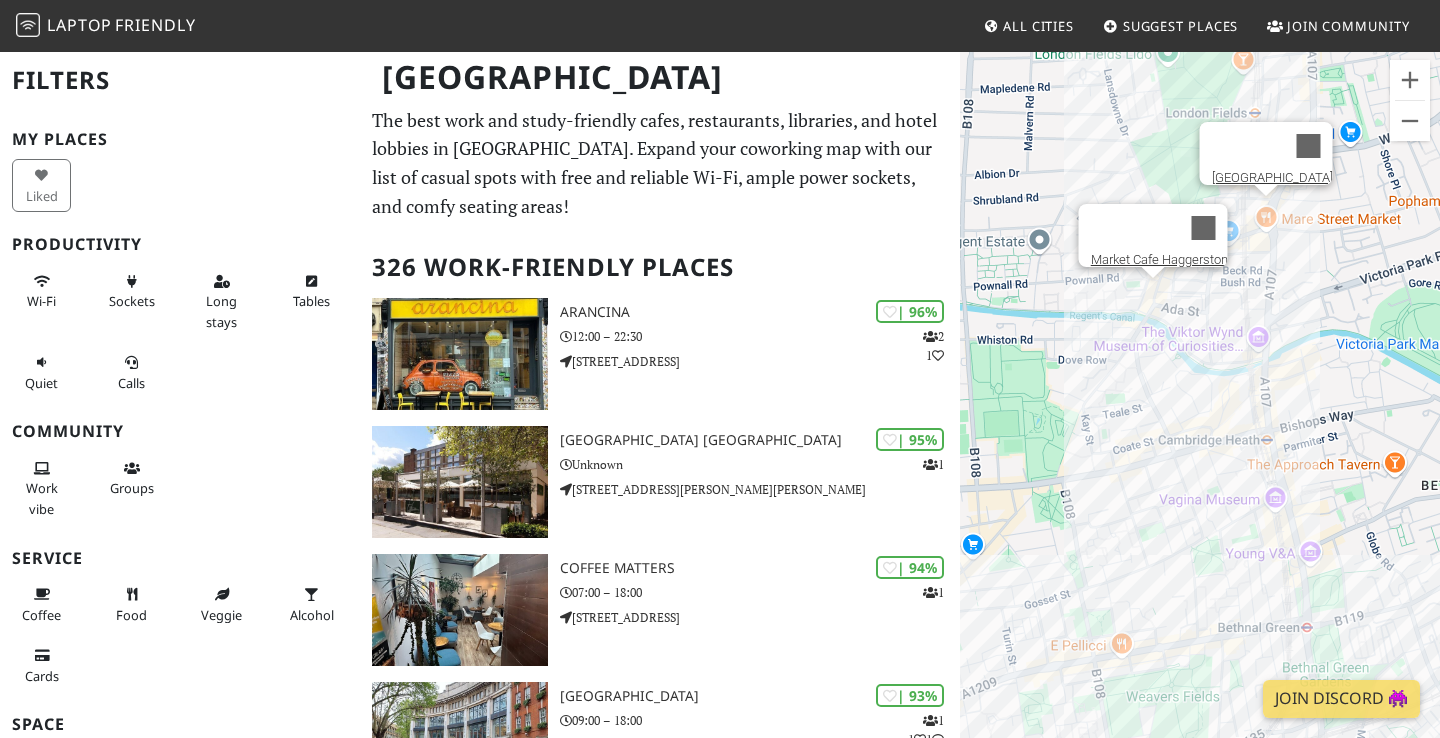 click on "To navigate, press the arrow keys. Mare Street Market Market Cafe Haggerston" at bounding box center [1200, 419] 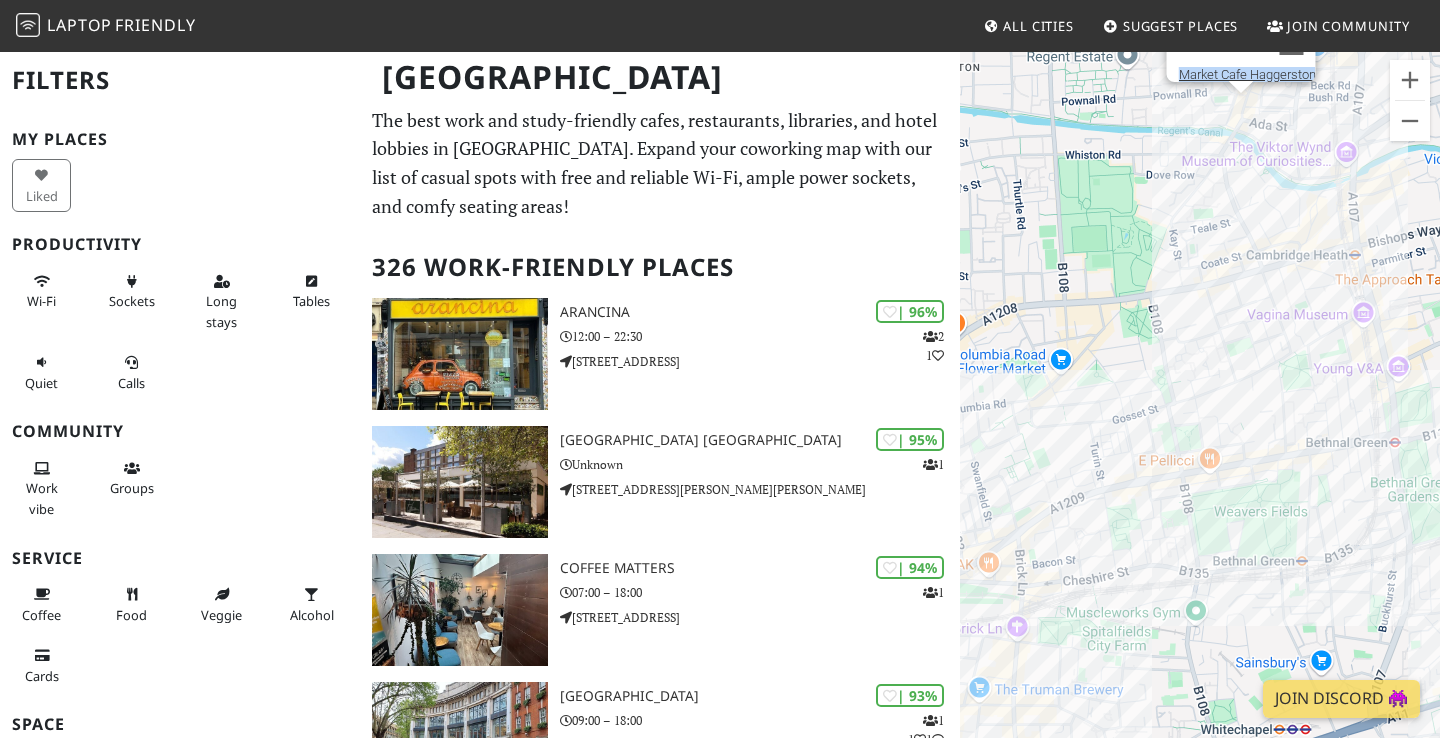 drag, startPoint x: 1186, startPoint y: 441, endPoint x: 1281, endPoint y: 243, distance: 219.61102 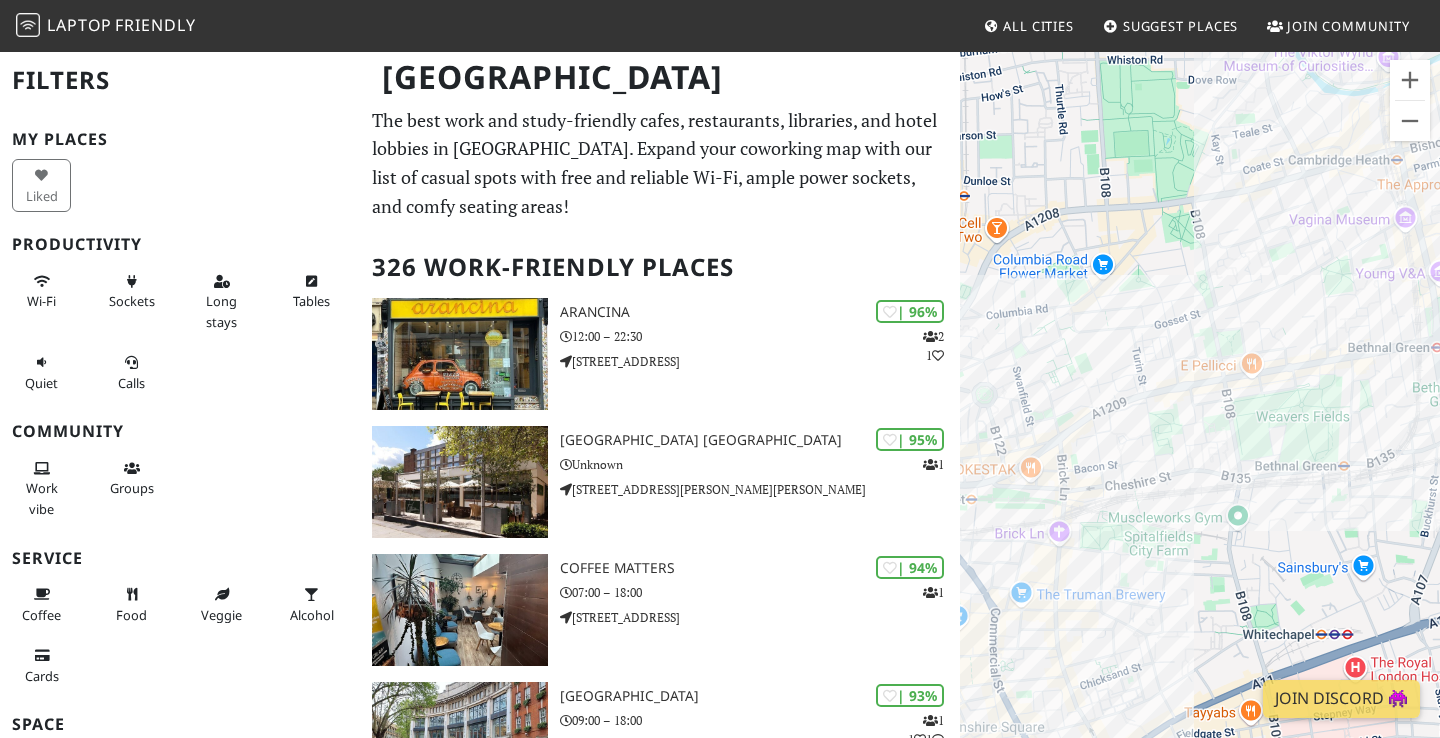 drag, startPoint x: 1194, startPoint y: 549, endPoint x: 1420, endPoint y: 462, distance: 242.1673 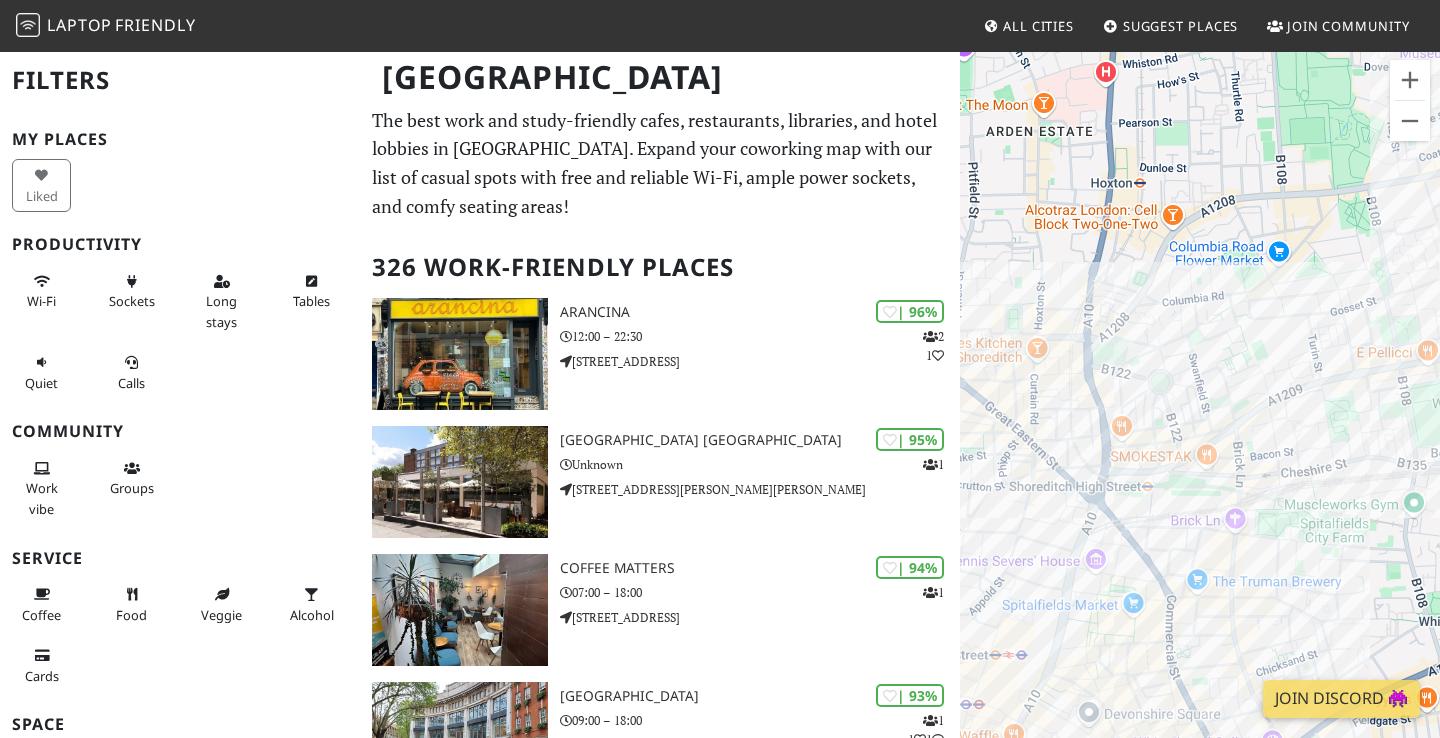 drag, startPoint x: 1138, startPoint y: 454, endPoint x: 1202, endPoint y: 417, distance: 73.92564 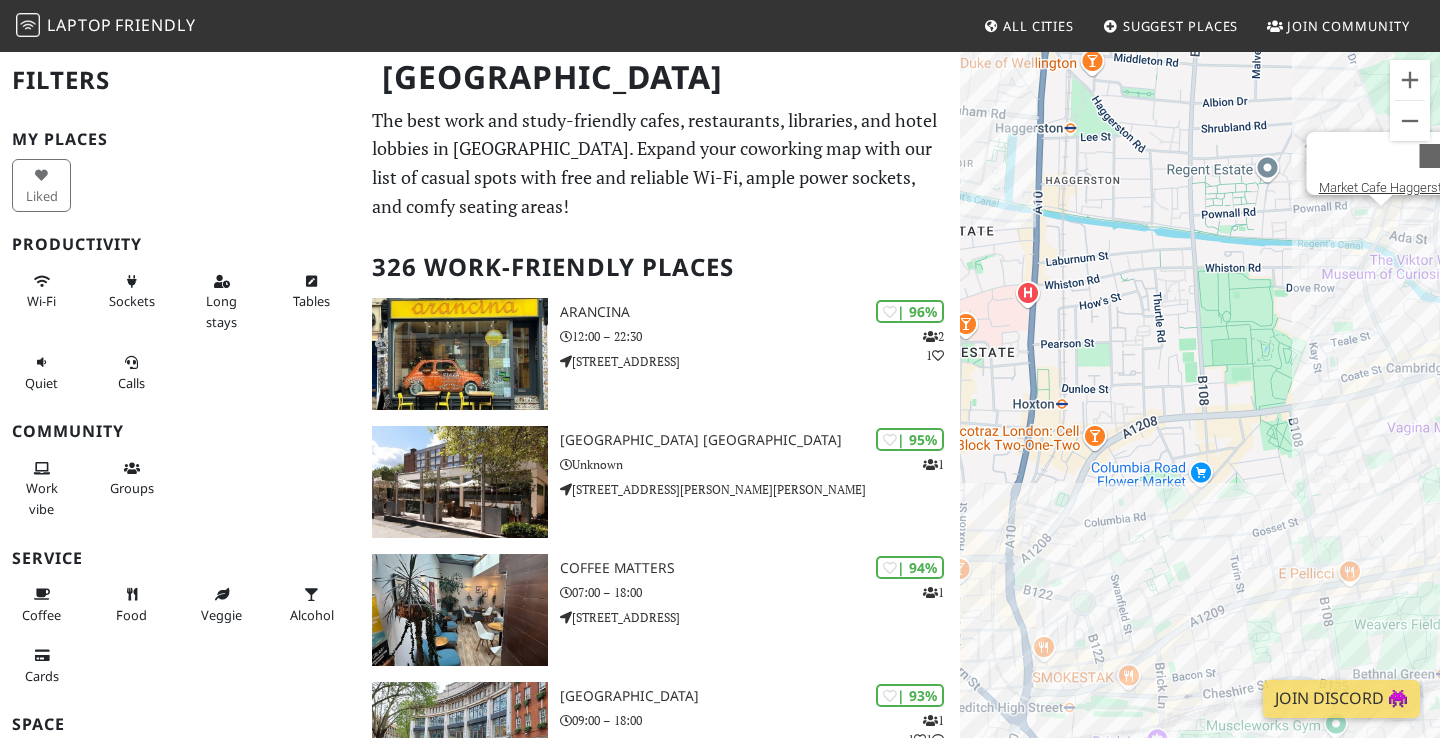 drag, startPoint x: 1285, startPoint y: 374, endPoint x: 1092, endPoint y: 483, distance: 221.65288 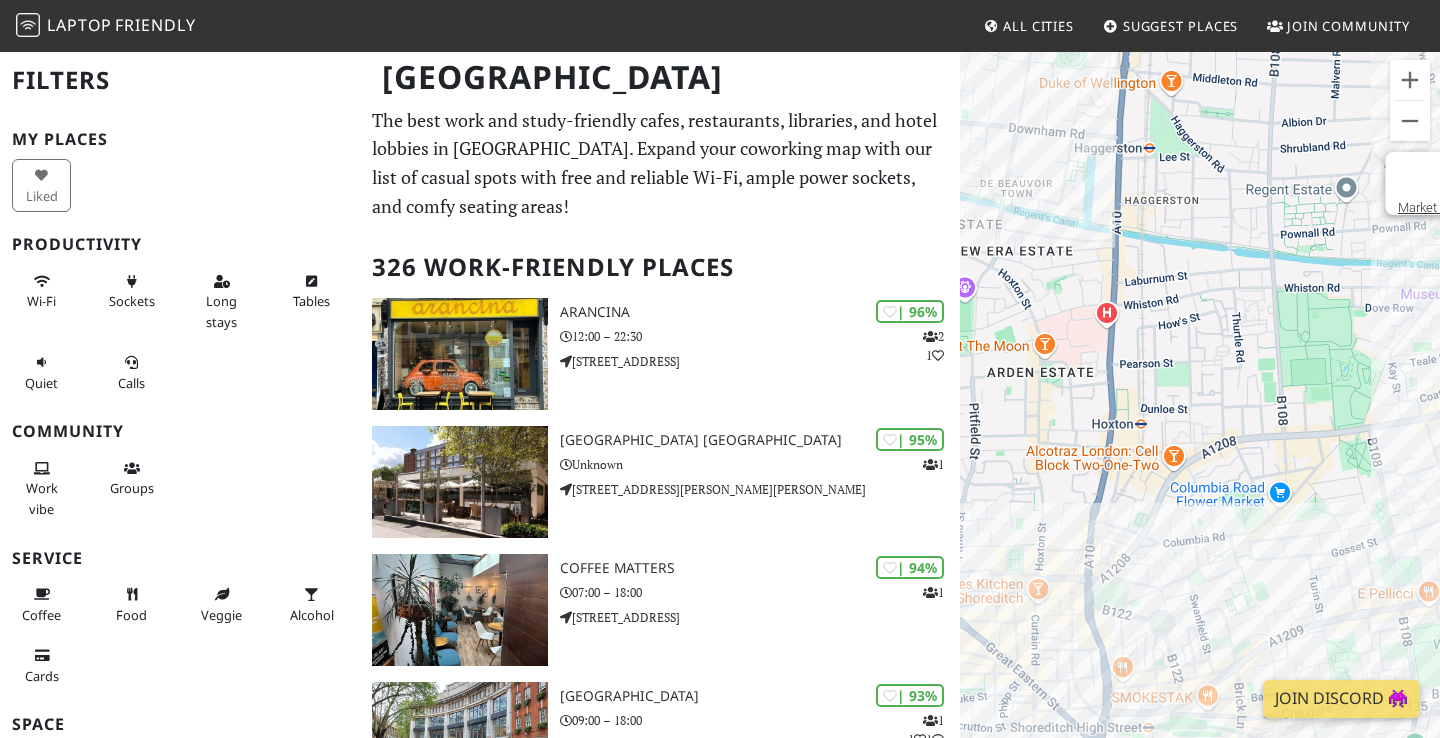 drag, startPoint x: 1244, startPoint y: 417, endPoint x: 1371, endPoint y: 430, distance: 127.66362 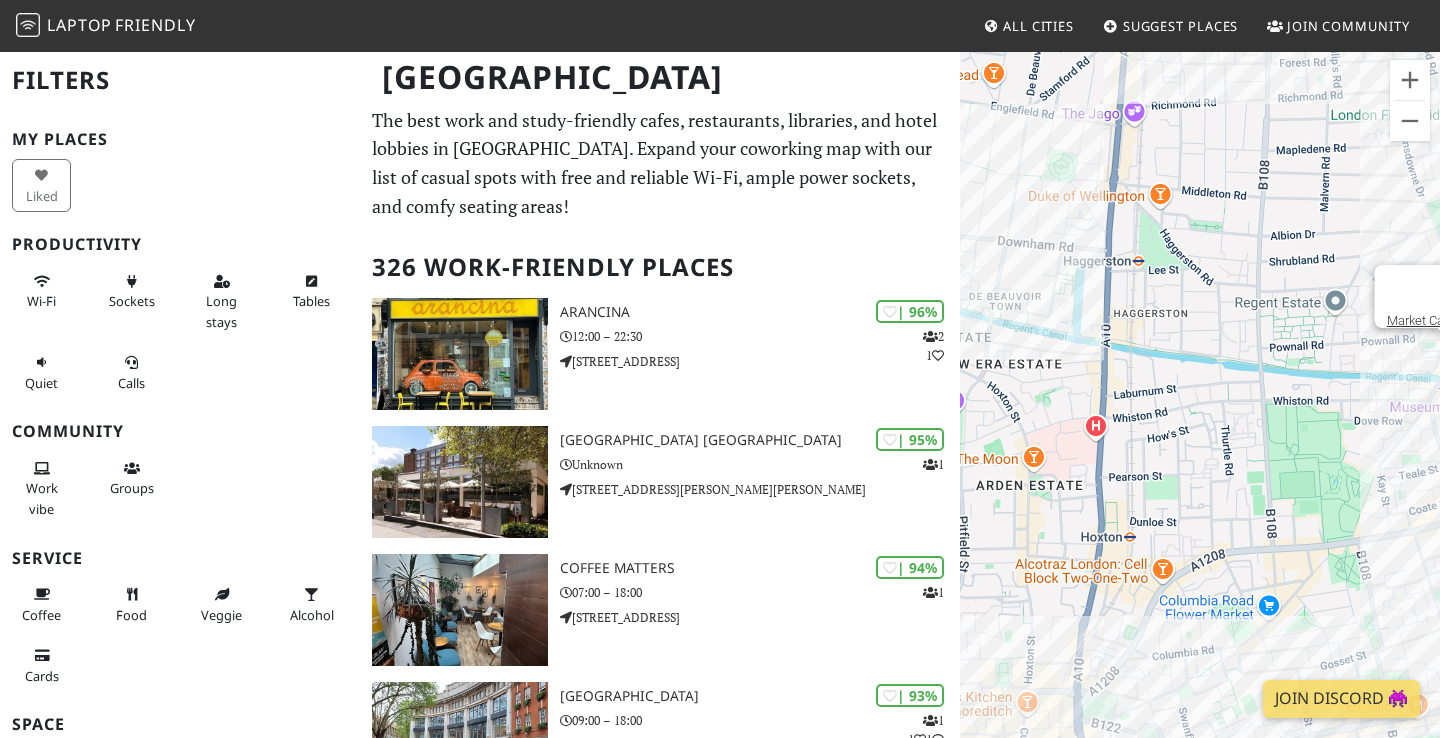 drag, startPoint x: 1221, startPoint y: 340, endPoint x: 1040, endPoint y: 291, distance: 187.51534 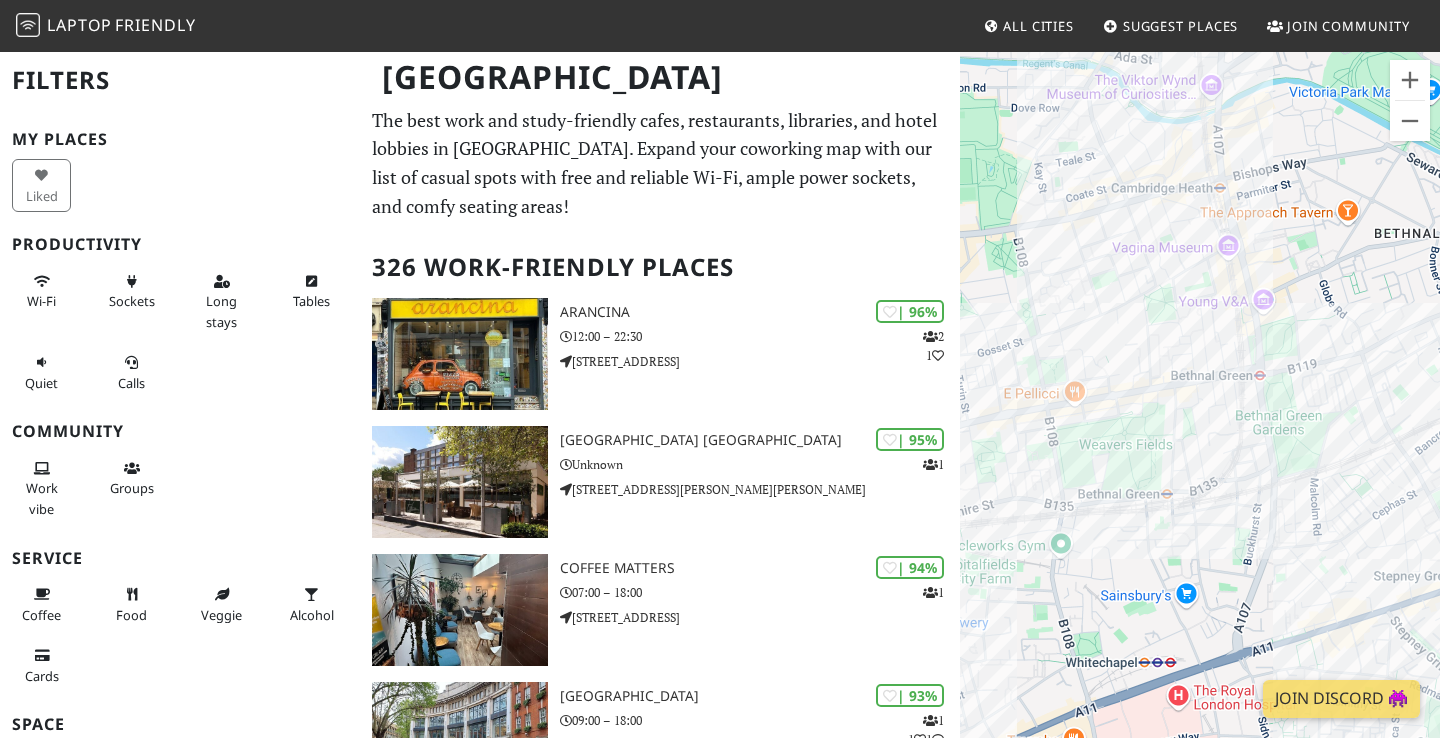 drag, startPoint x: 1237, startPoint y: 392, endPoint x: 1079, endPoint y: 311, distance: 177.55281 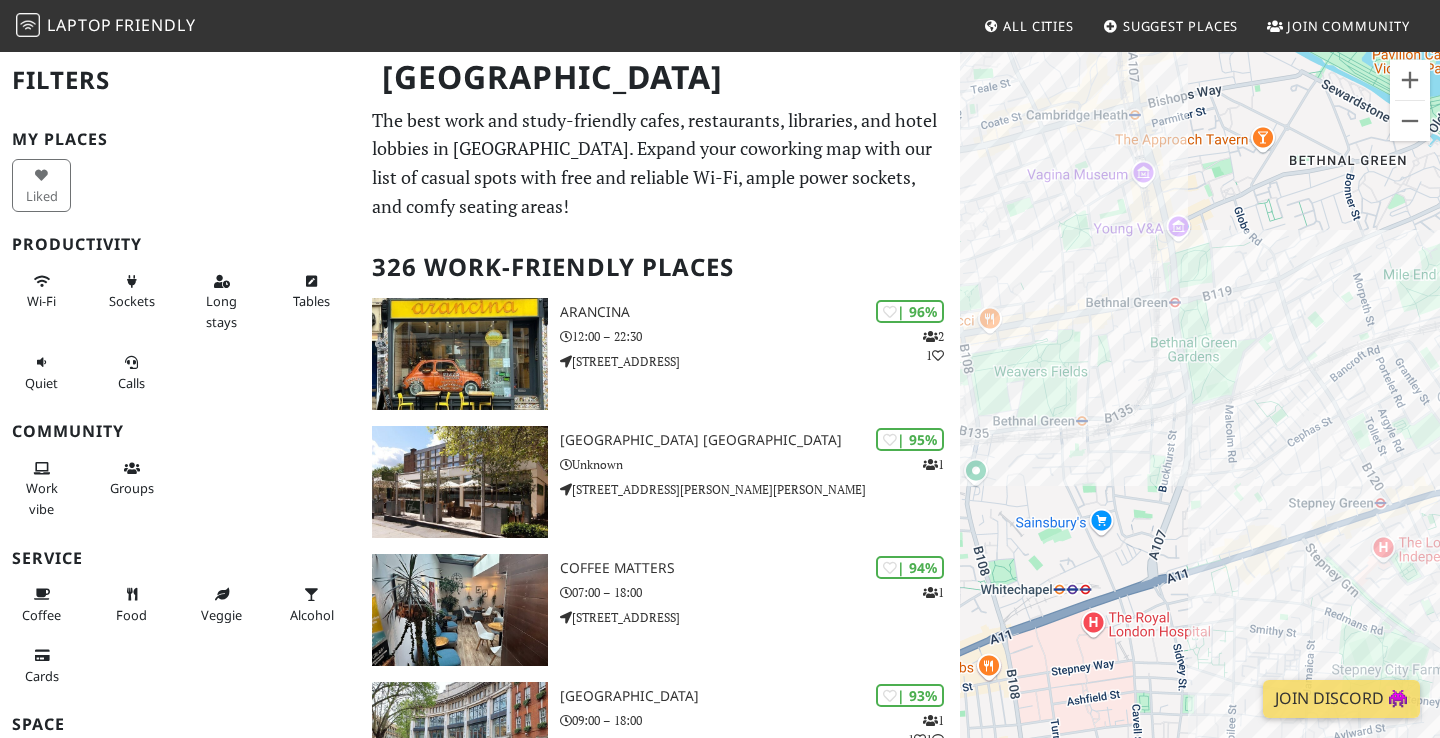 drag, startPoint x: 1208, startPoint y: 435, endPoint x: 1117, endPoint y: 361, distance: 117.29024 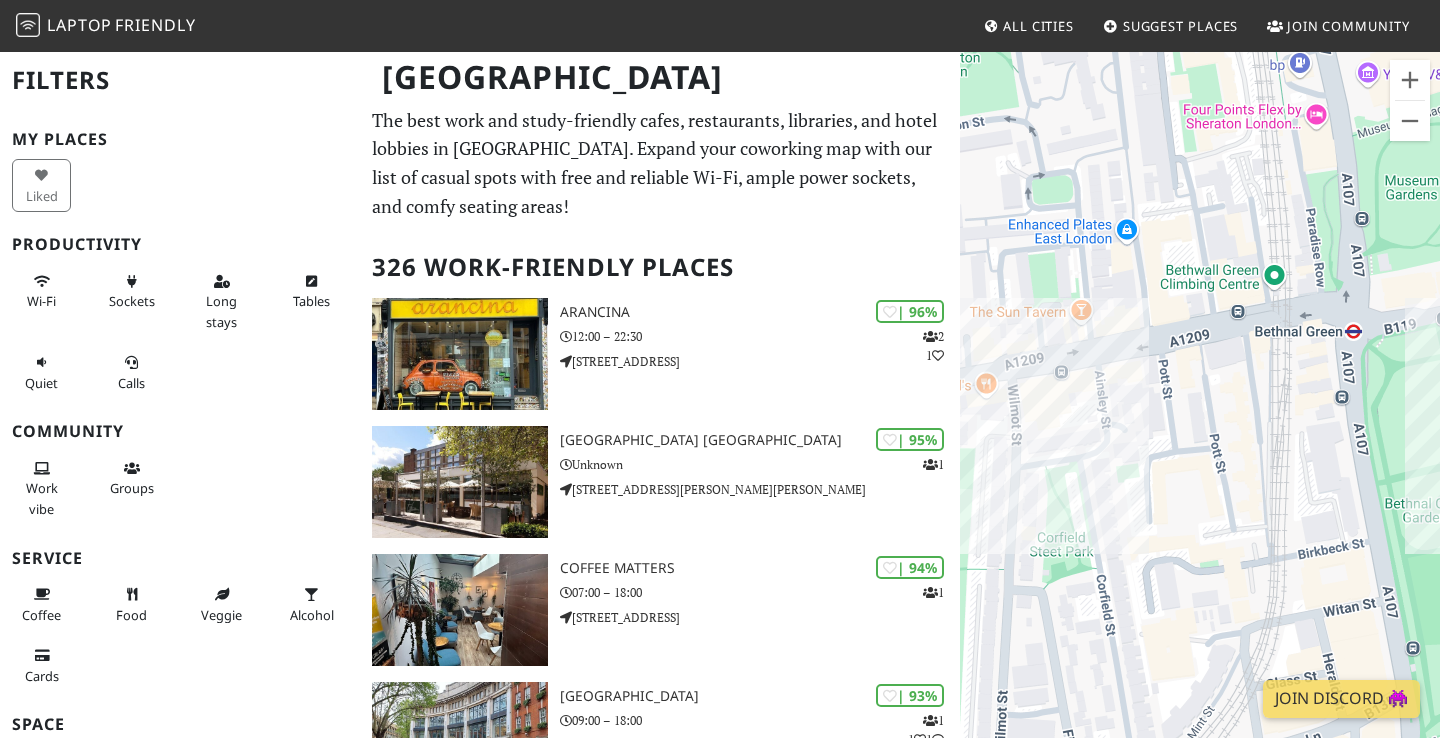 drag, startPoint x: 1124, startPoint y: 221, endPoint x: 1231, endPoint y: 483, distance: 283.00708 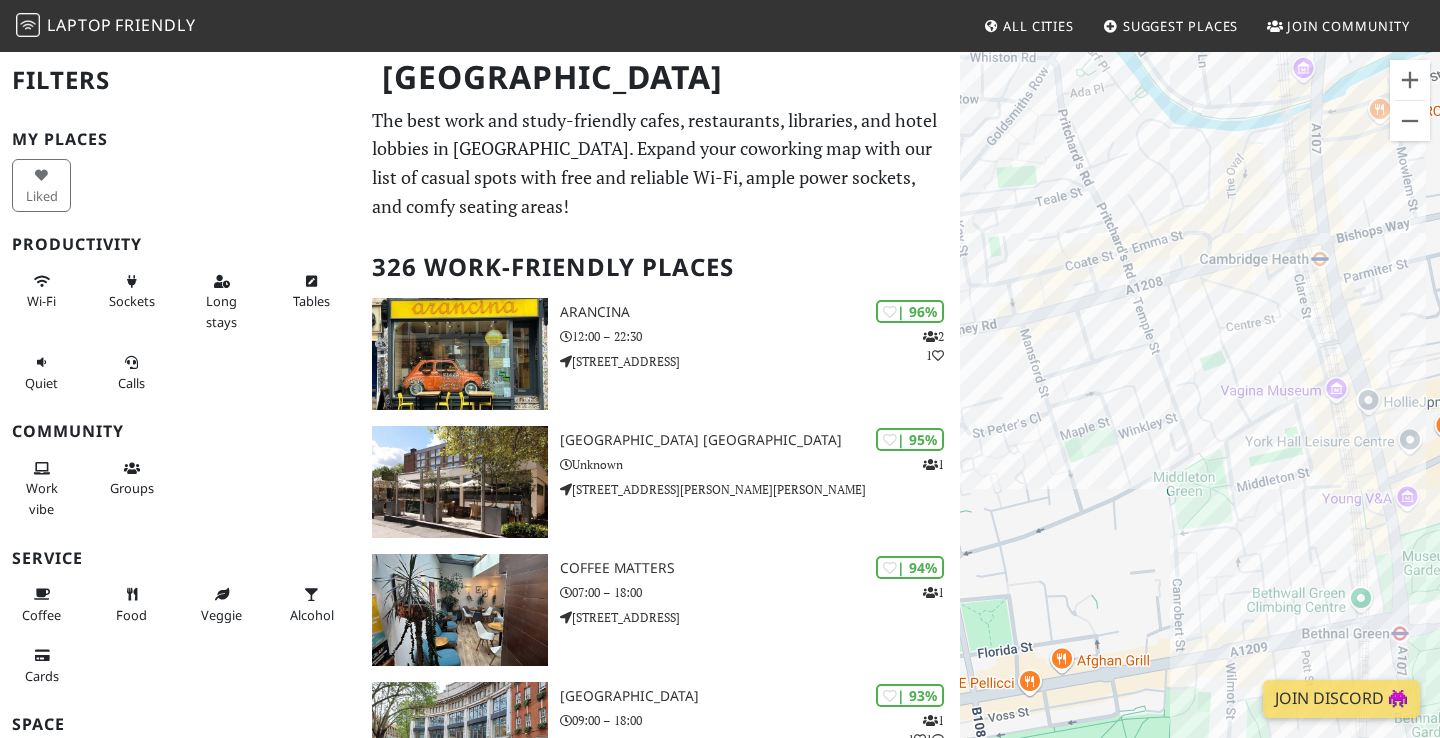 drag, startPoint x: 1205, startPoint y: 385, endPoint x: 1265, endPoint y: 509, distance: 137.7534 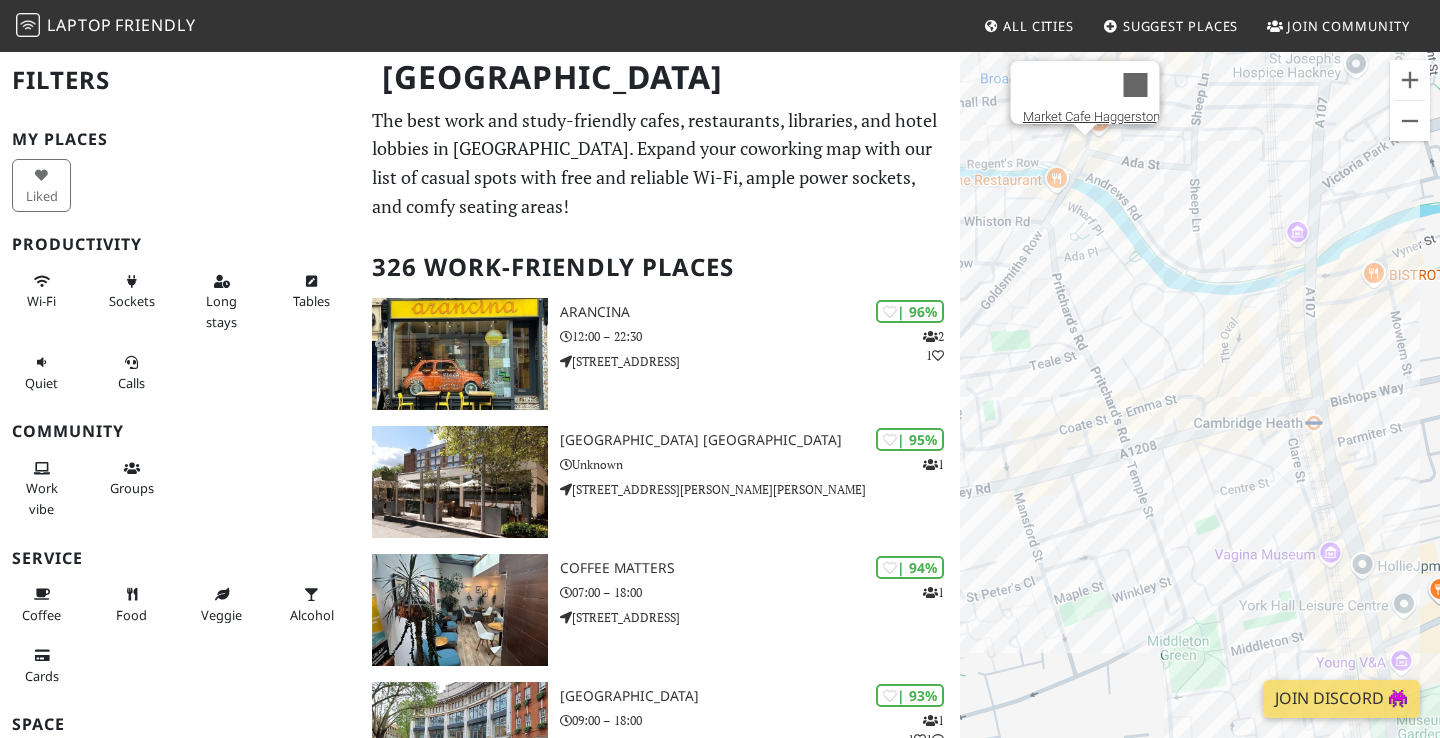 drag, startPoint x: 1185, startPoint y: 275, endPoint x: 1159, endPoint y: 439, distance: 166.04819 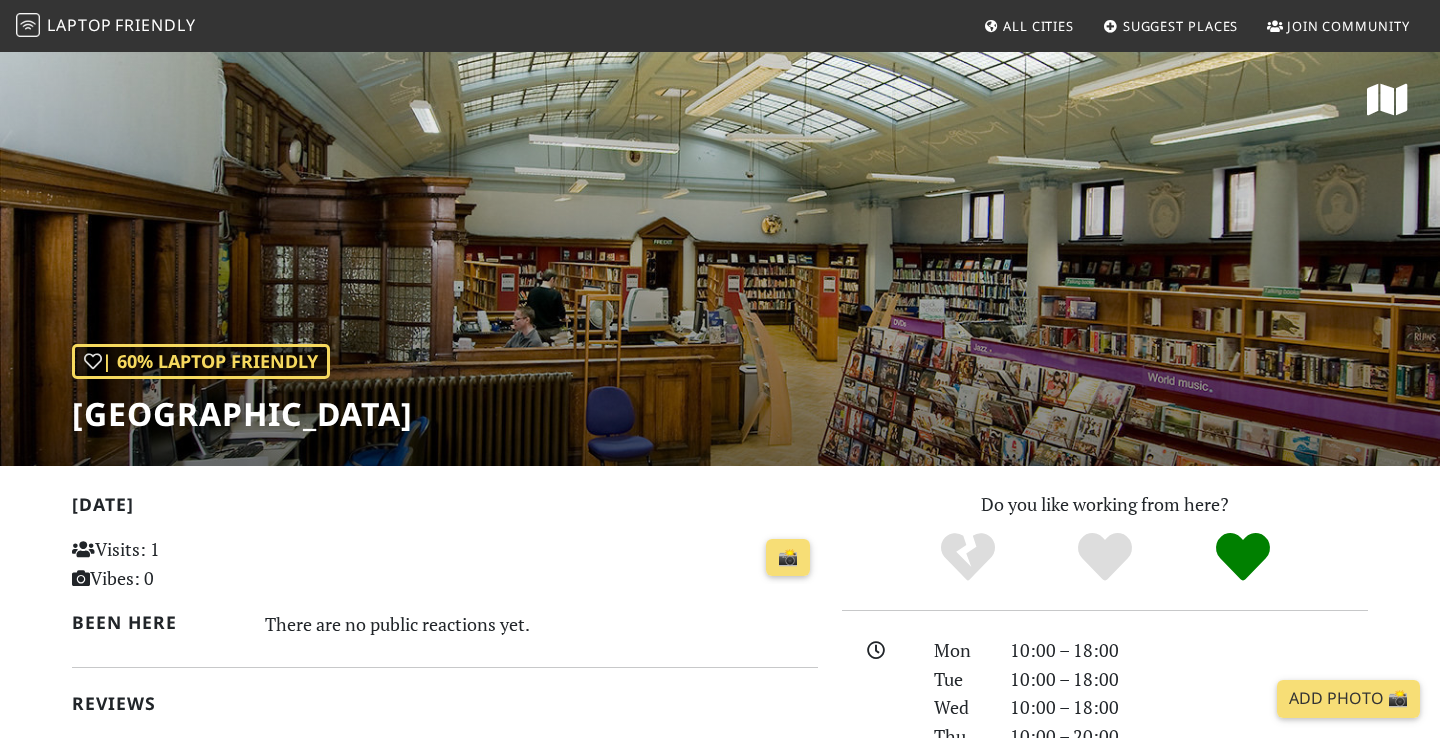 scroll, scrollTop: 0, scrollLeft: 0, axis: both 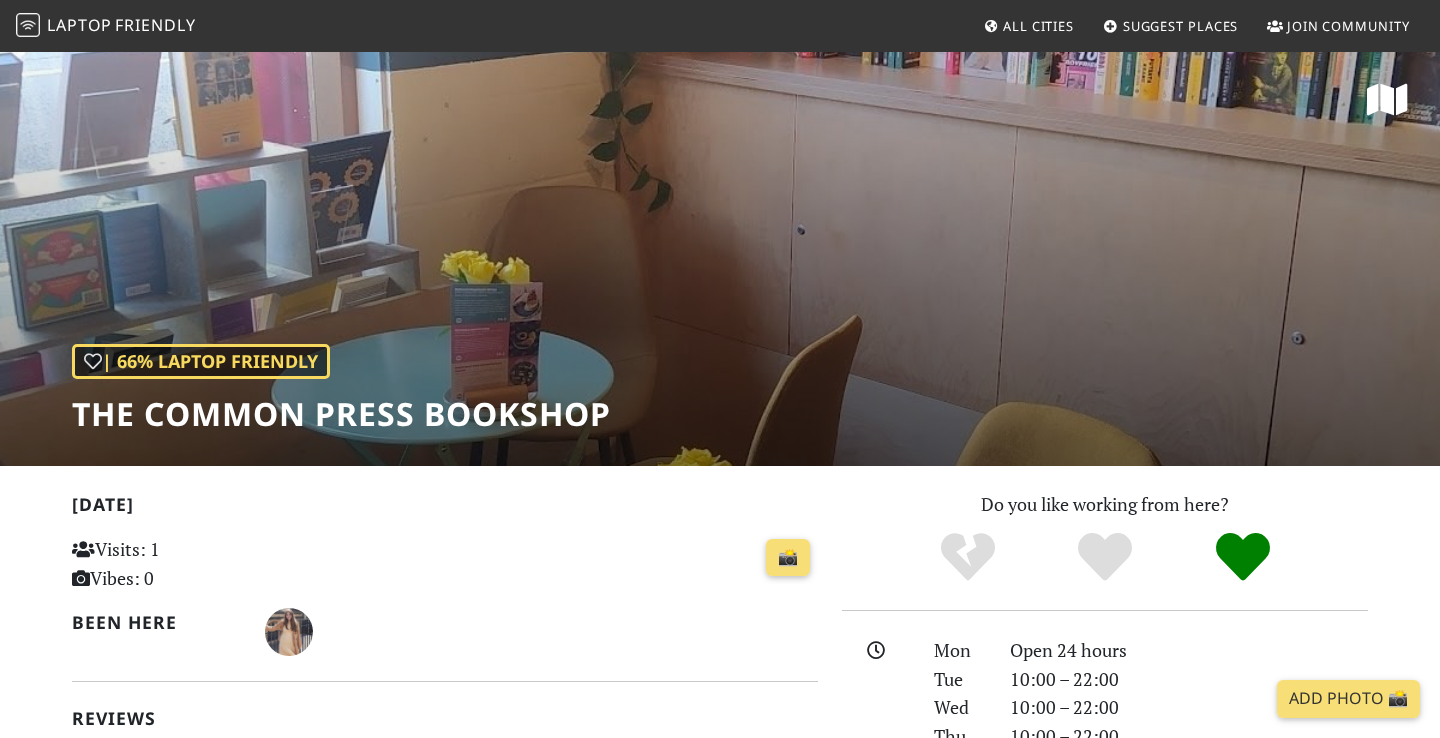 click on "| 66% Laptop Friendly
The Common Press Bookshop" at bounding box center (720, 258) 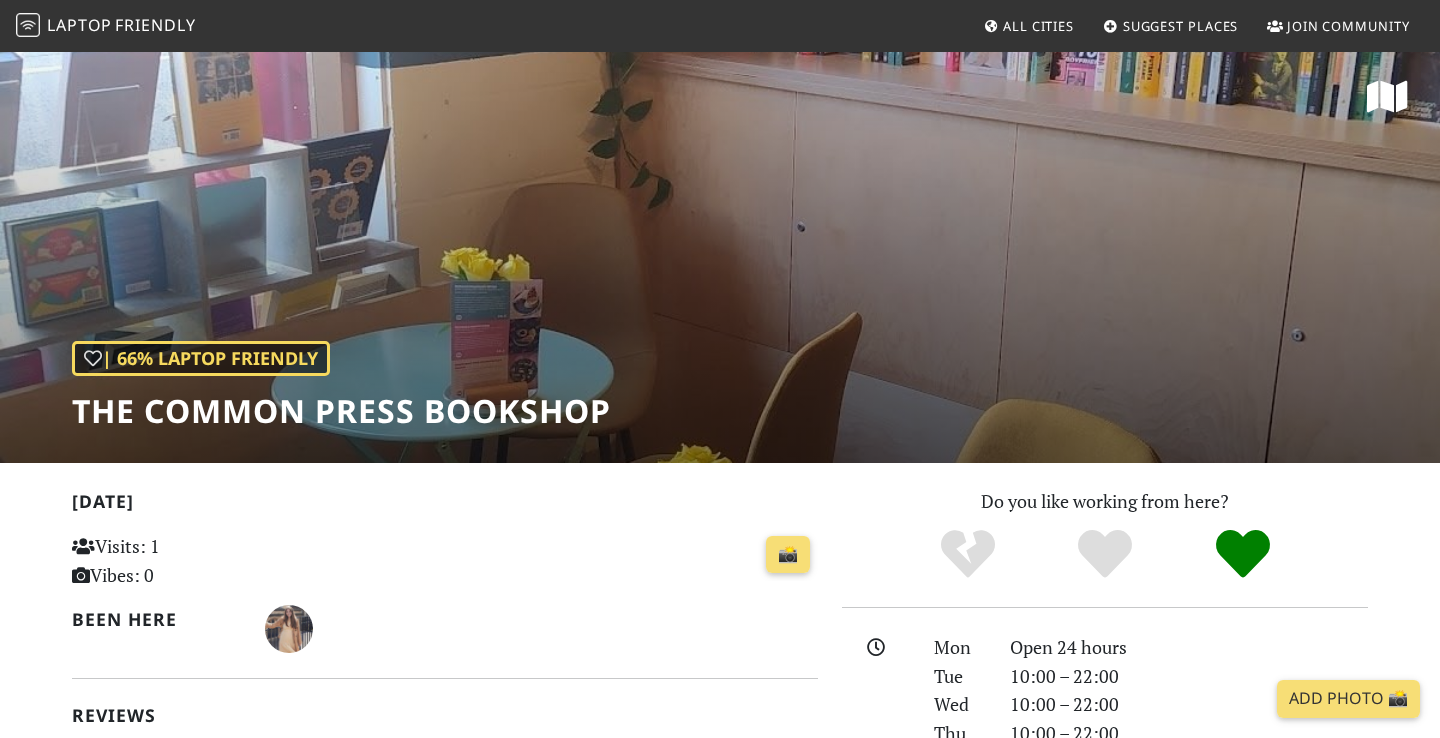 scroll, scrollTop: 0, scrollLeft: 0, axis: both 